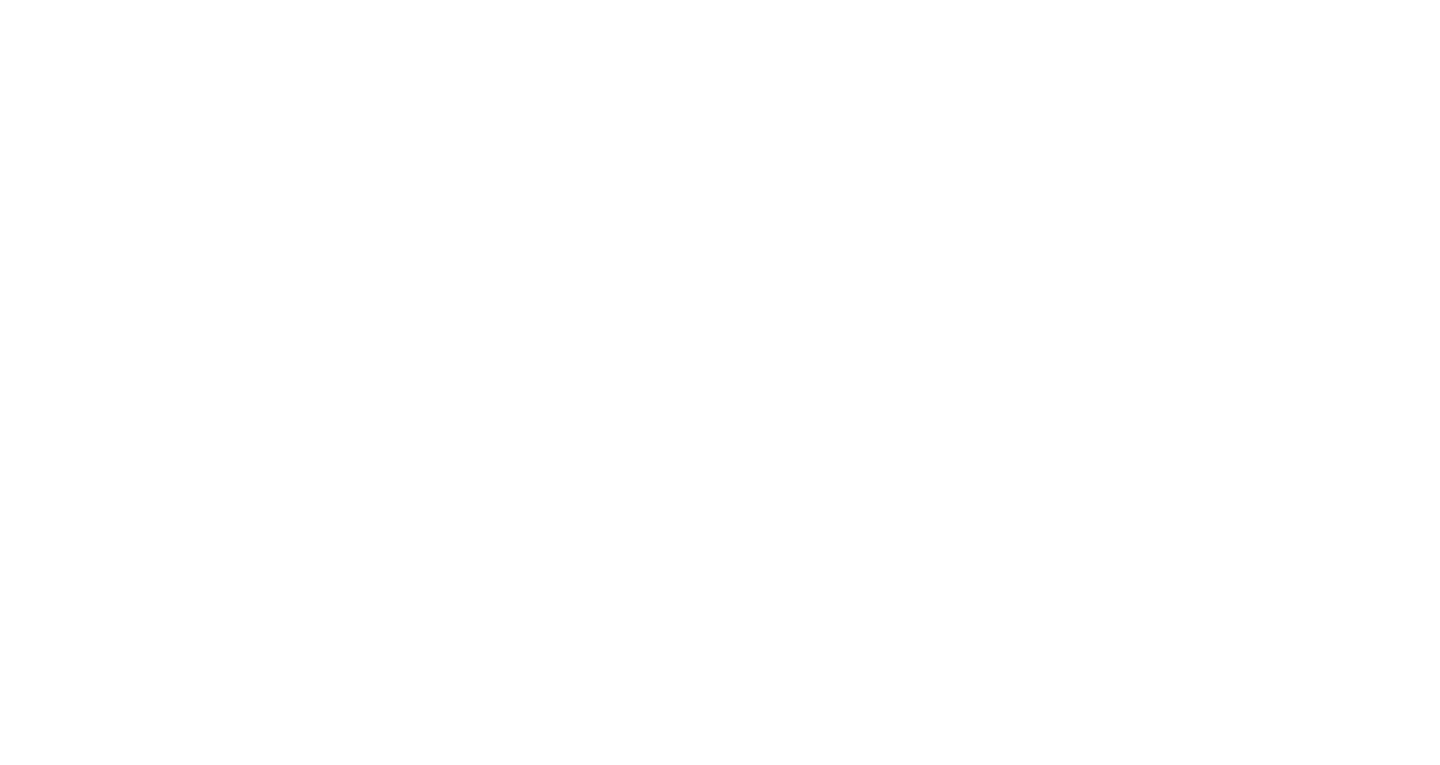 scroll, scrollTop: 0, scrollLeft: 0, axis: both 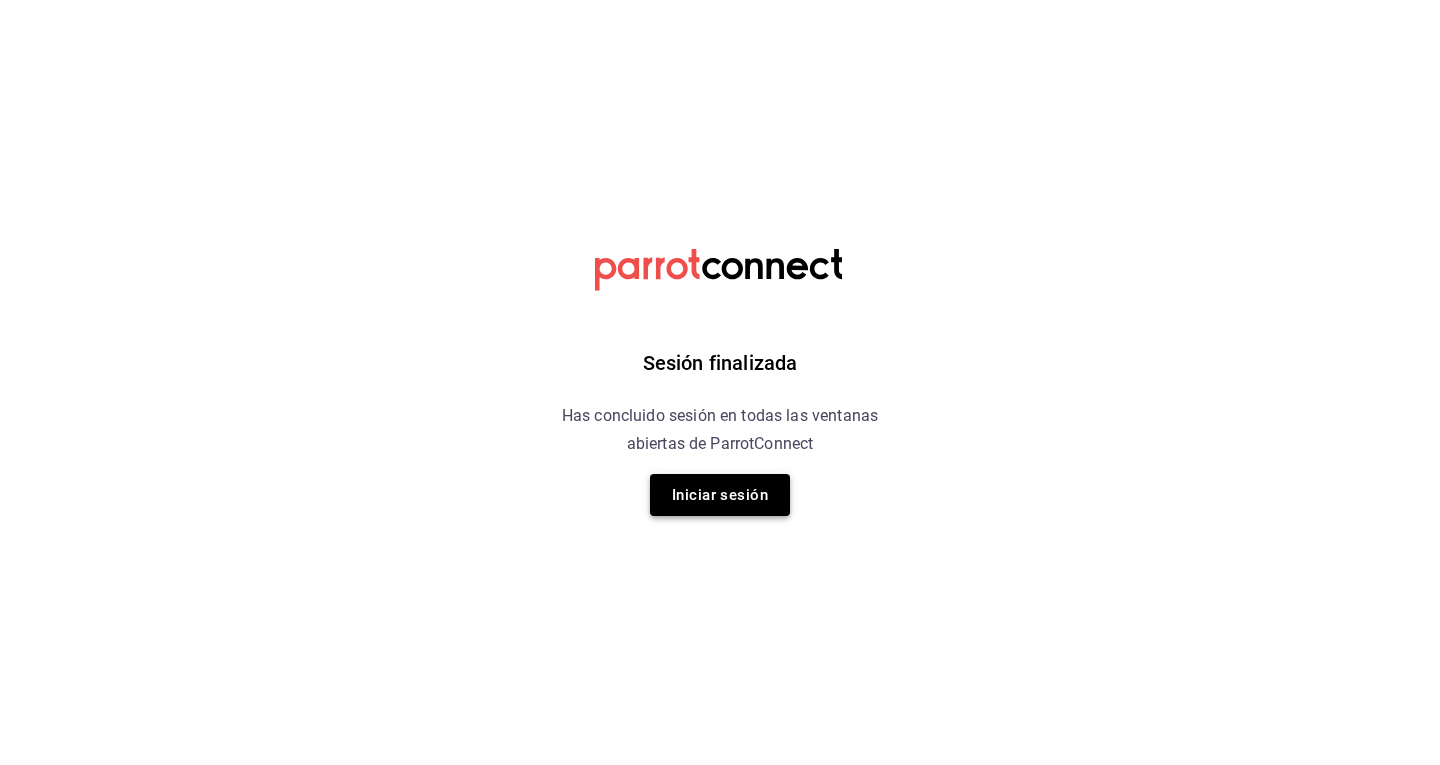 click on "Iniciar sesión" at bounding box center [720, 495] 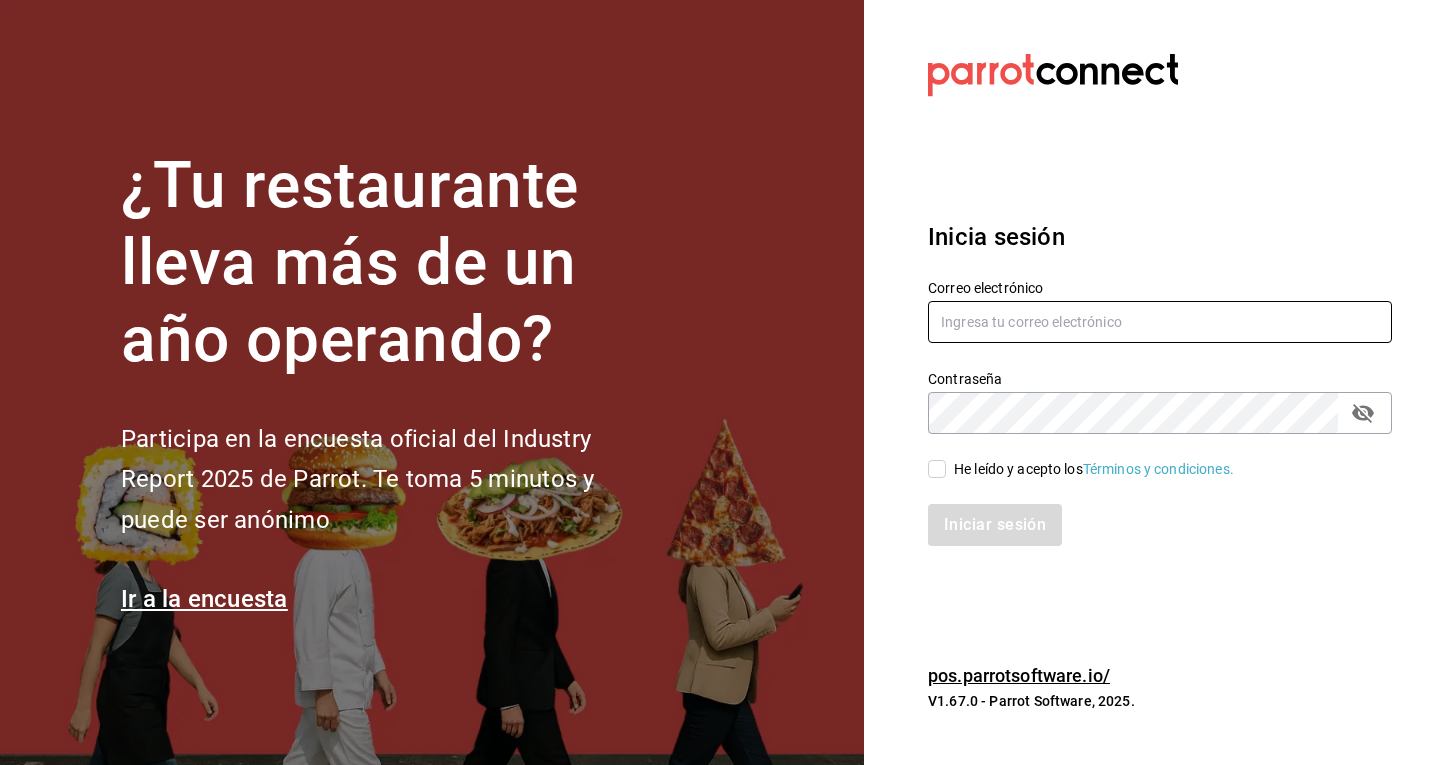 click at bounding box center [1160, 322] 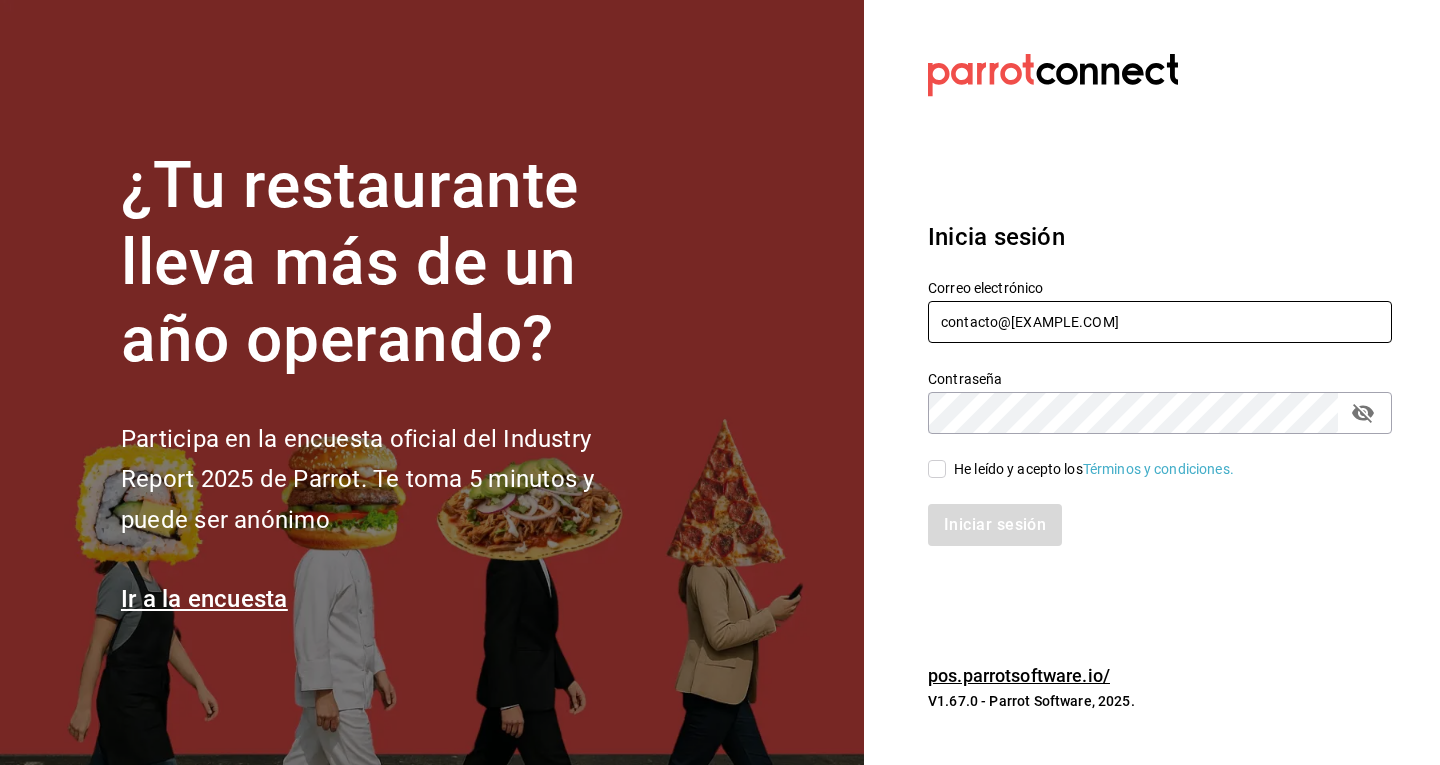 type on "contacto@[EXAMPLE.COM]" 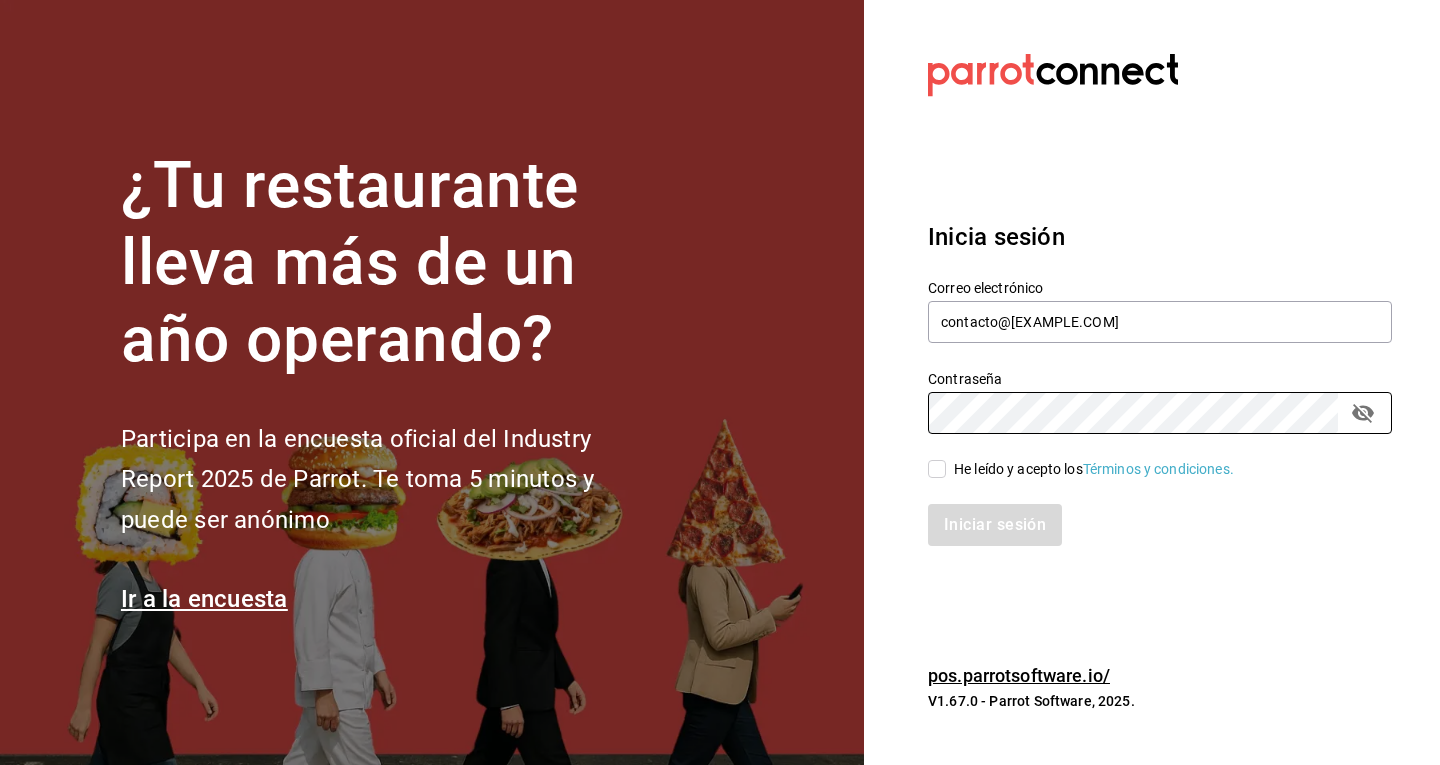 click on "He leído y acepto los  Términos y condiciones." at bounding box center (937, 469) 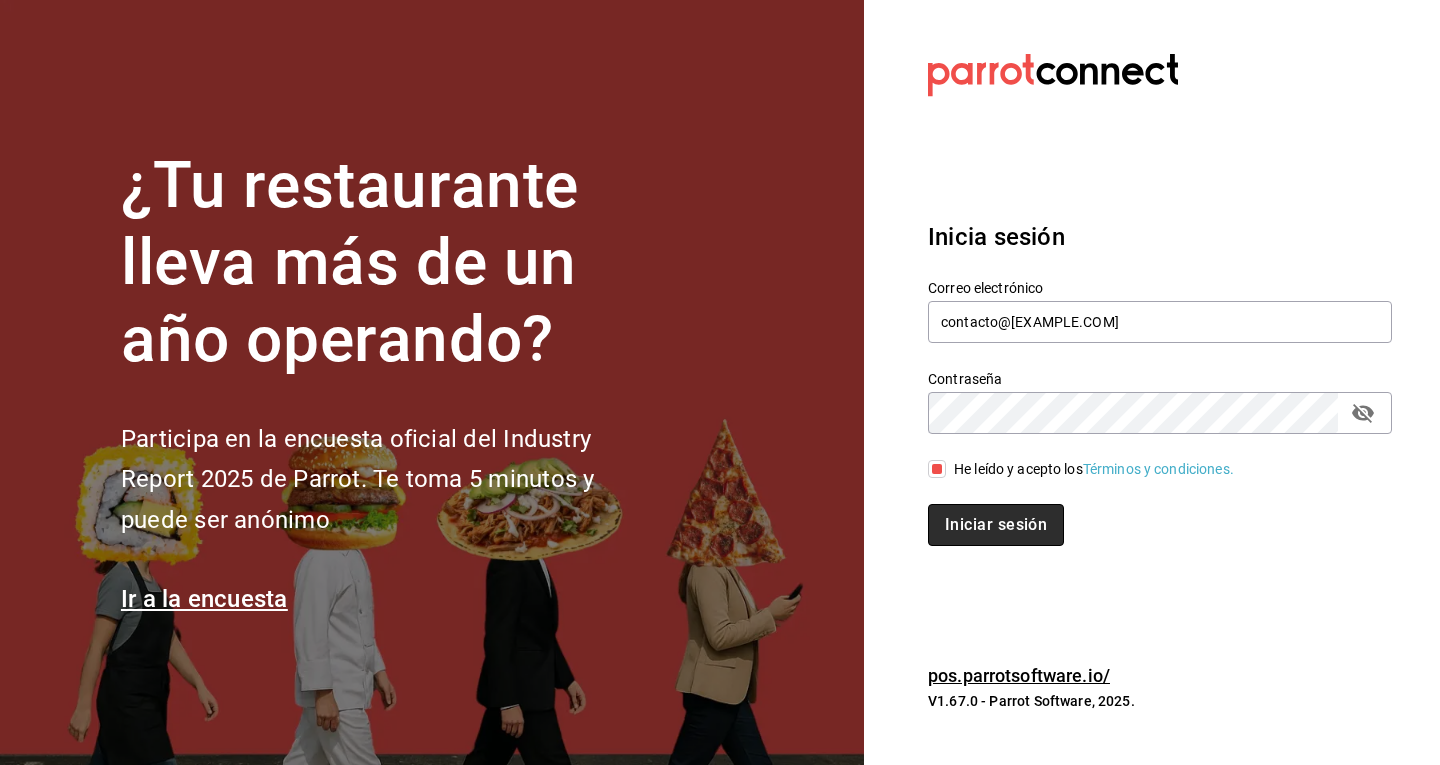 click on "Iniciar sesión" at bounding box center (996, 525) 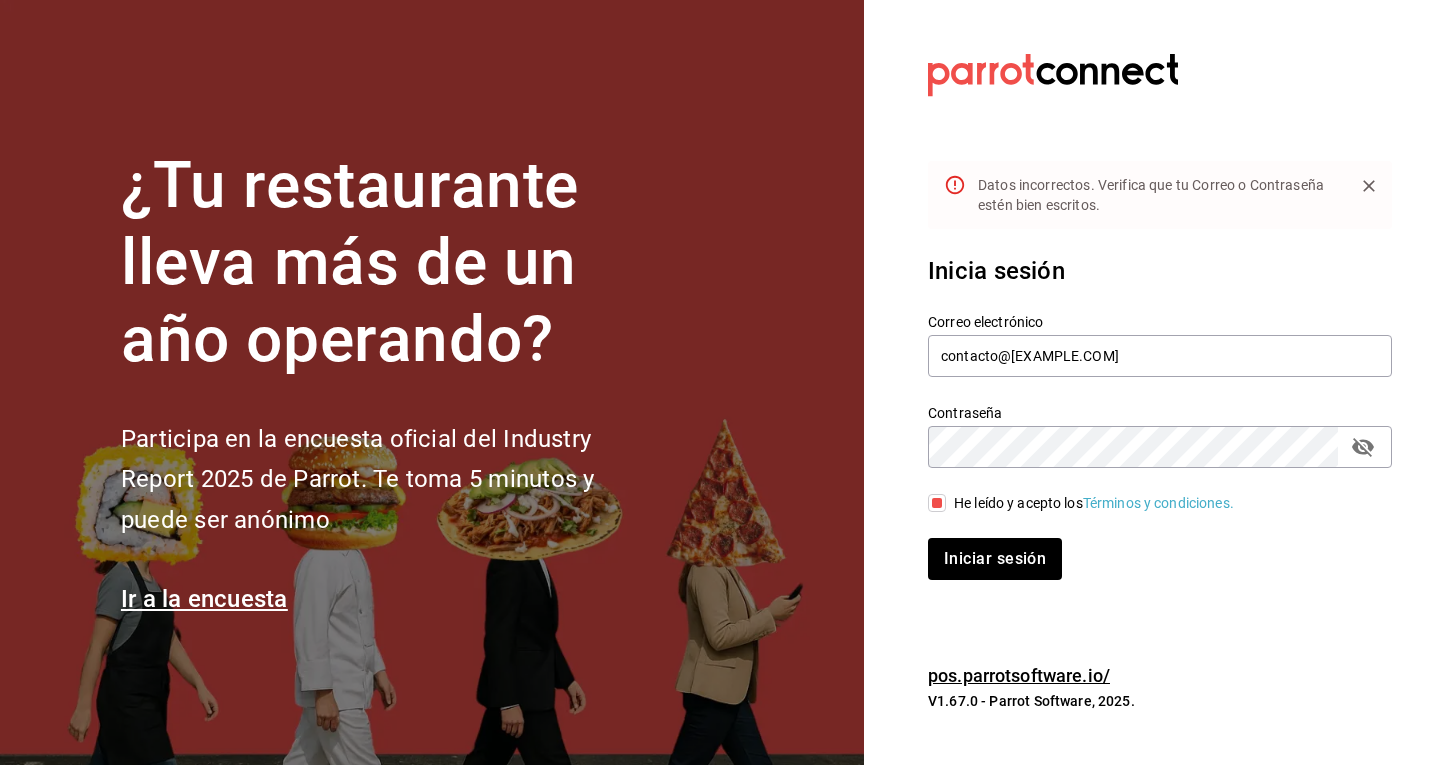 click 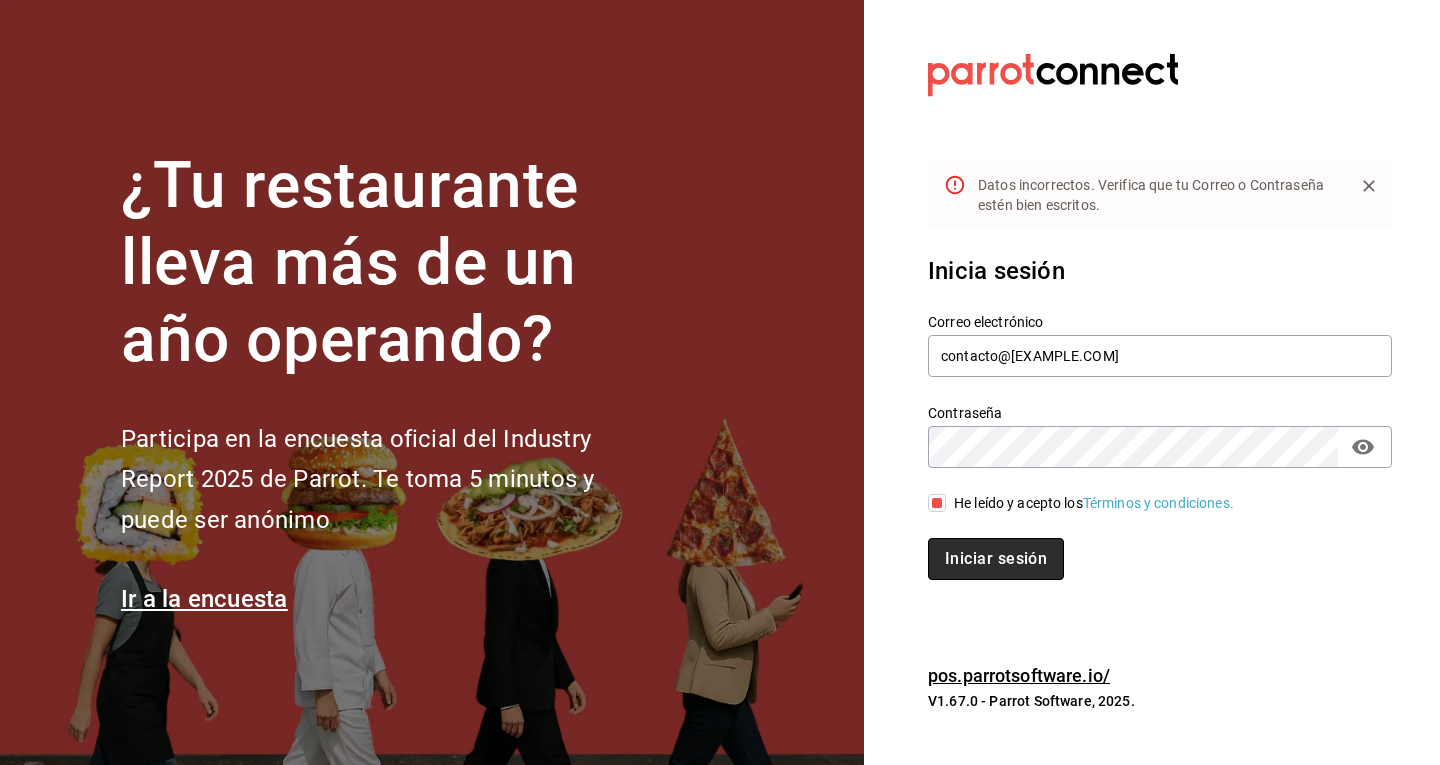 click on "Iniciar sesión" at bounding box center [996, 559] 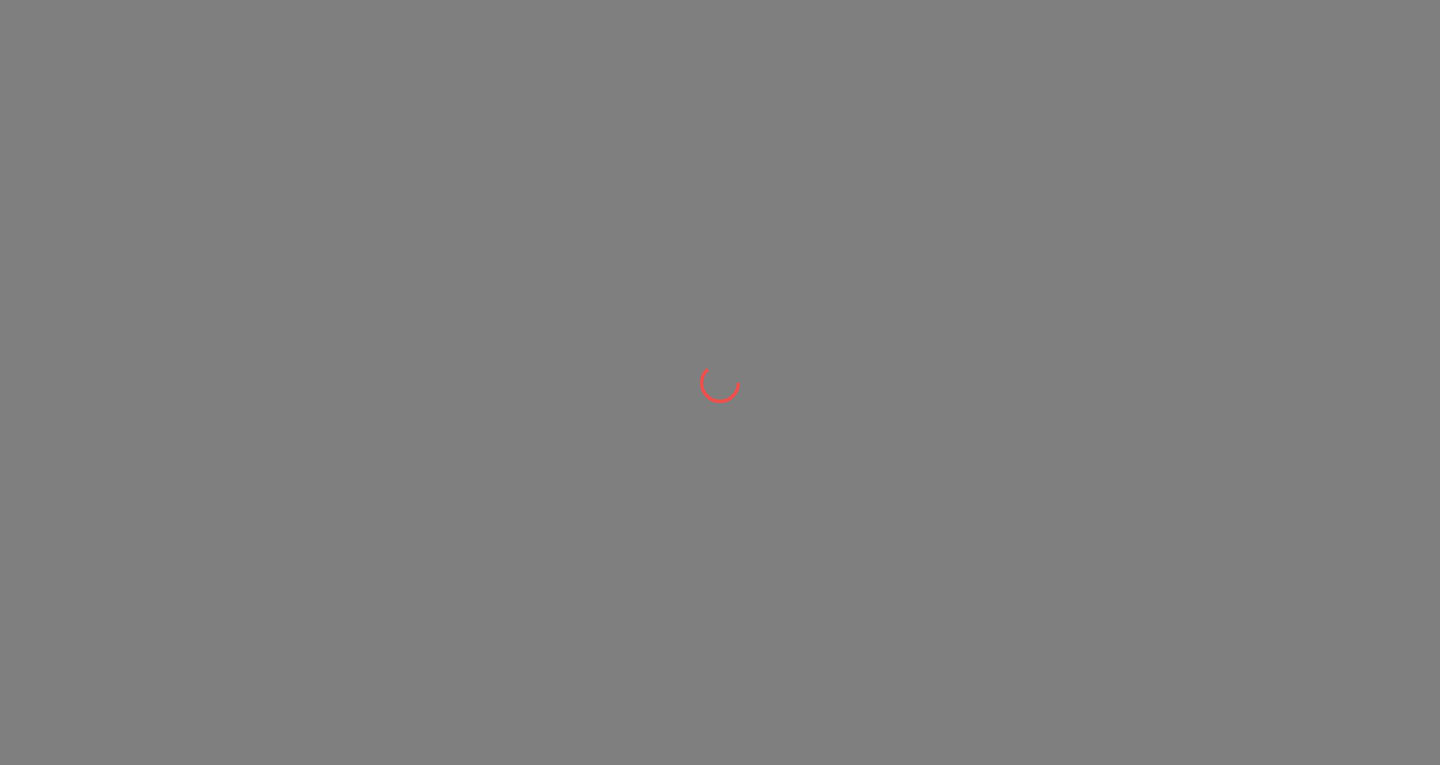 scroll, scrollTop: 0, scrollLeft: 0, axis: both 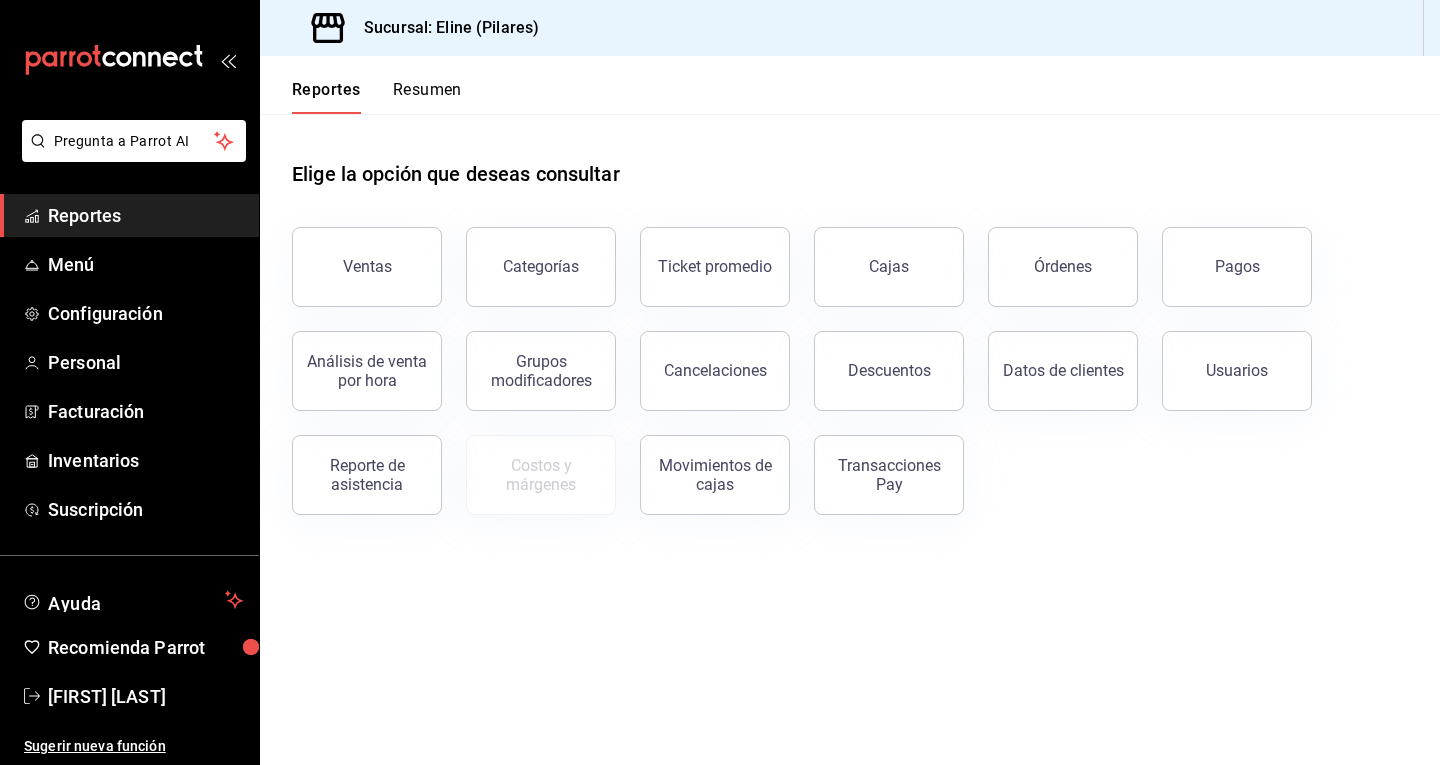 click on "Resumen" at bounding box center (427, 97) 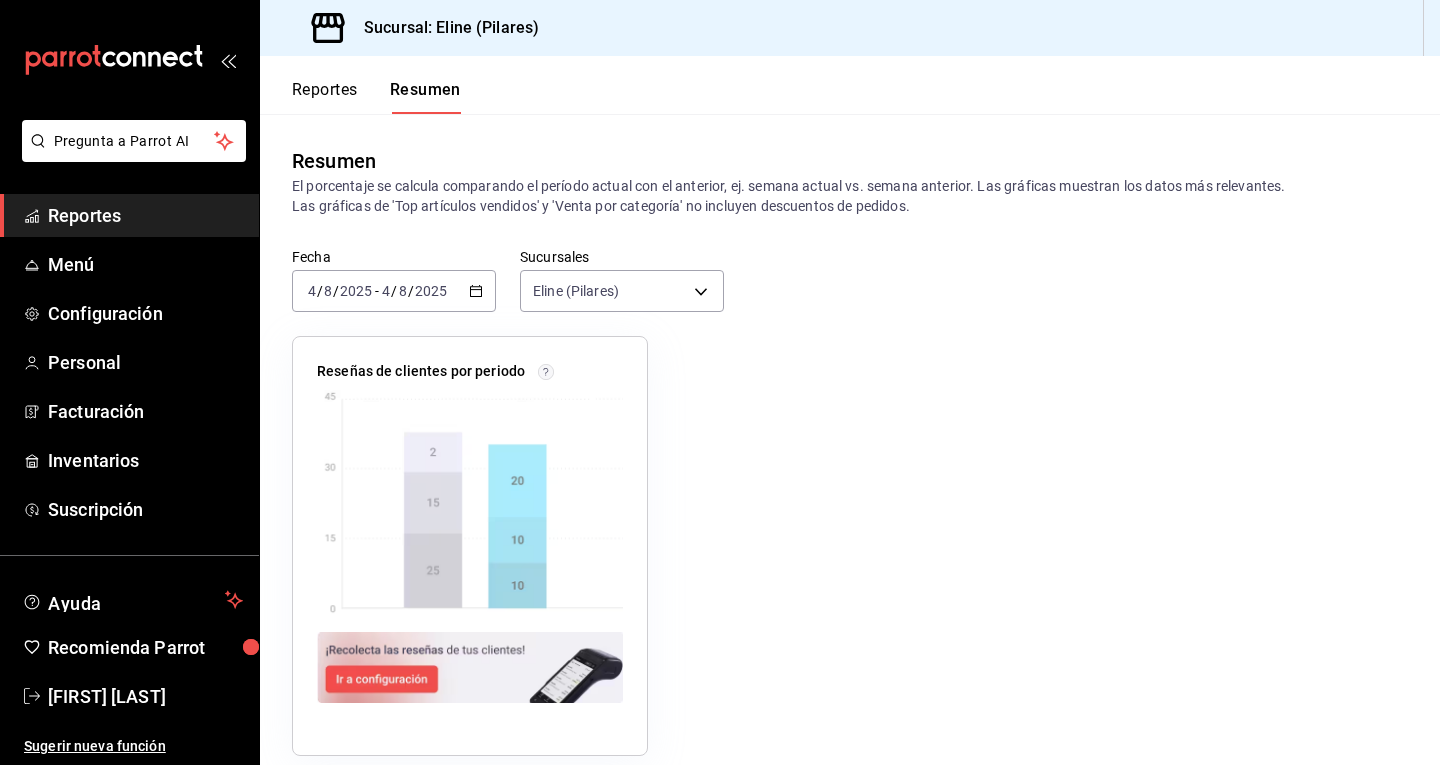click on "Reportes" at bounding box center (325, 97) 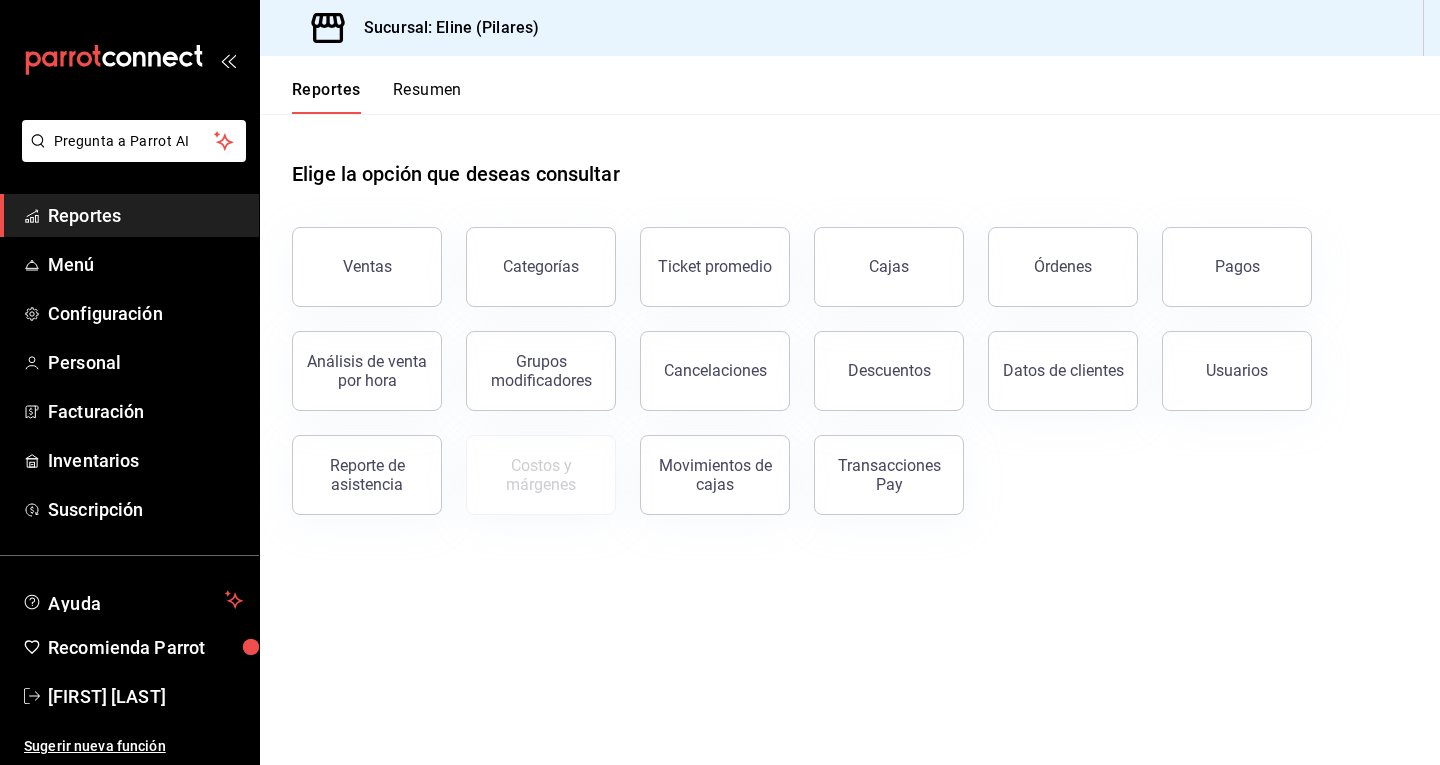 click on "Resumen" at bounding box center (427, 97) 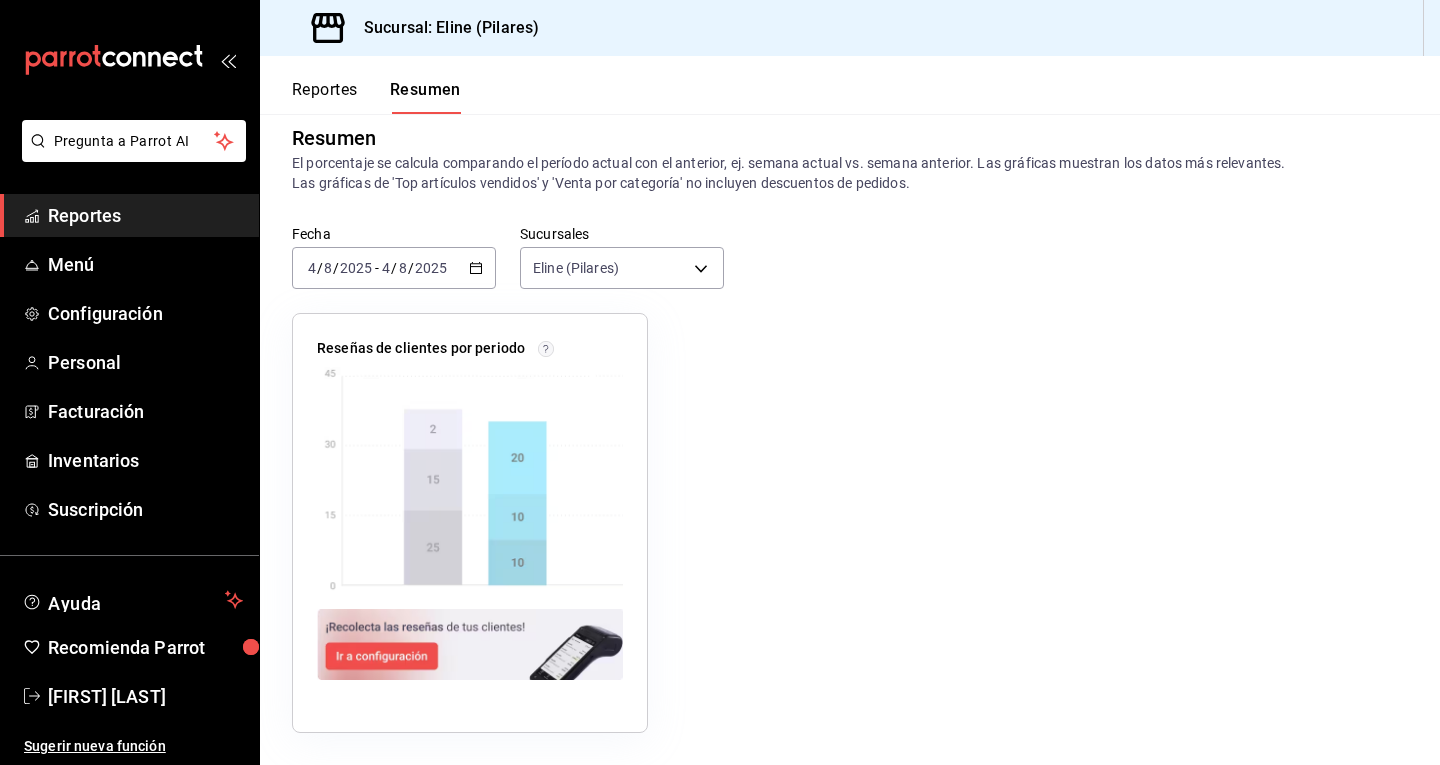 scroll, scrollTop: 0, scrollLeft: 0, axis: both 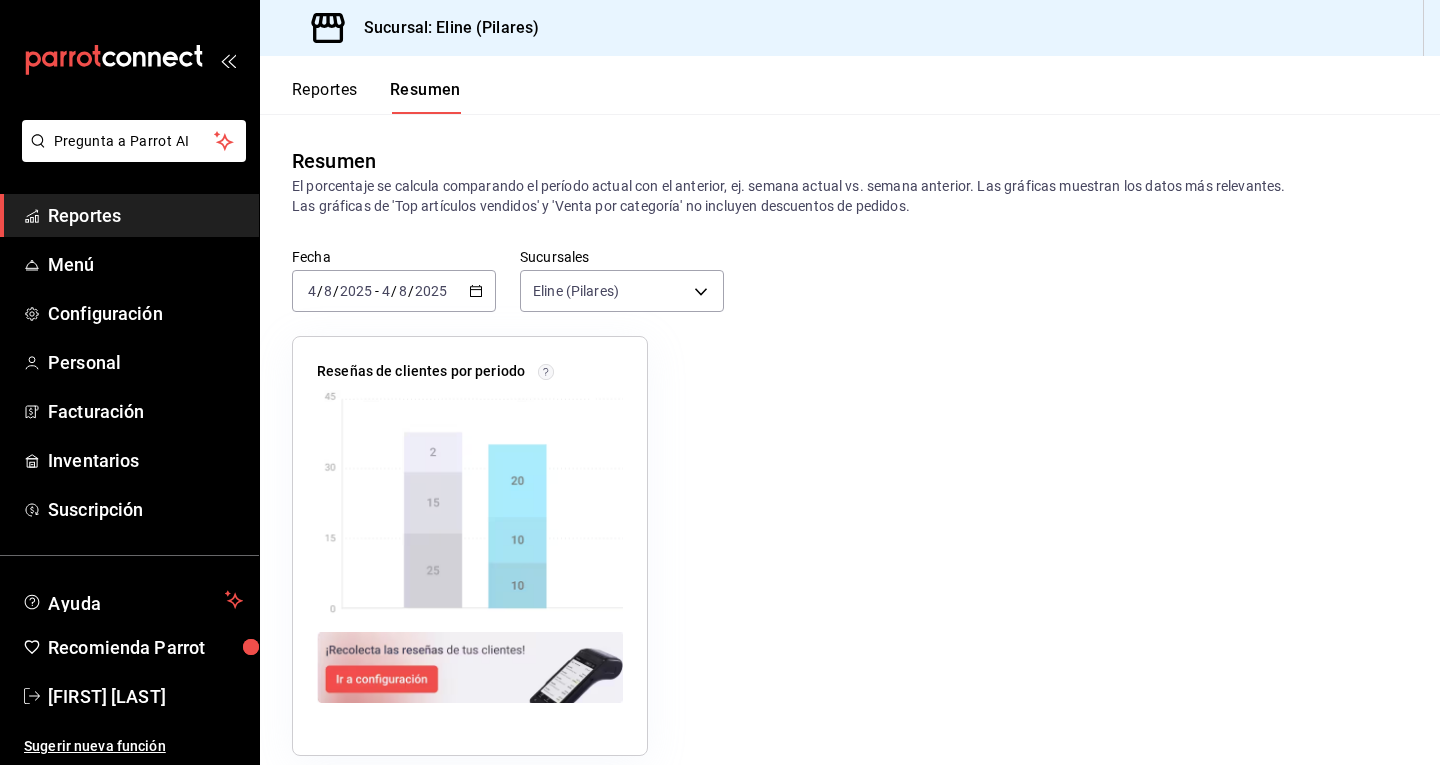 click on "Reportes" at bounding box center [325, 97] 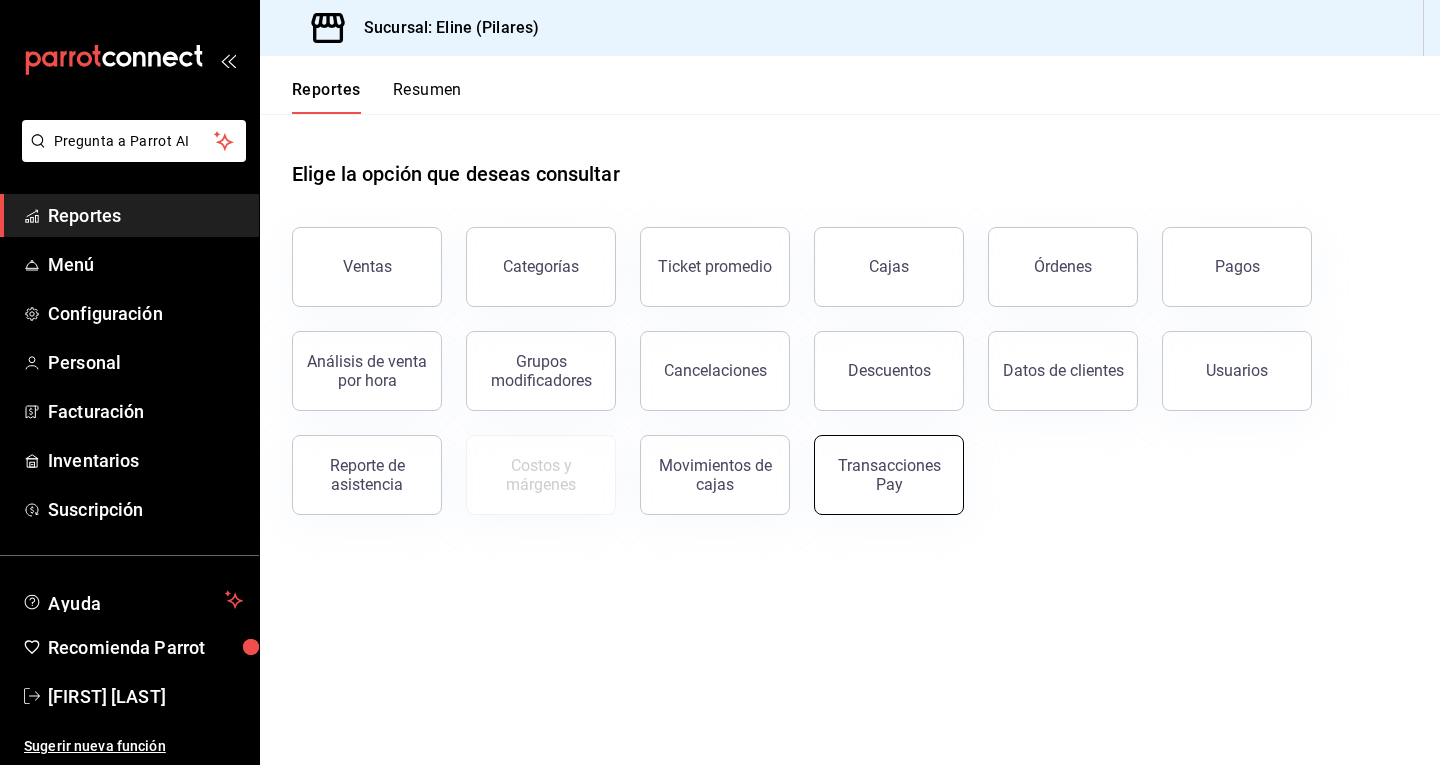 click on "Transacciones Pay" at bounding box center [889, 475] 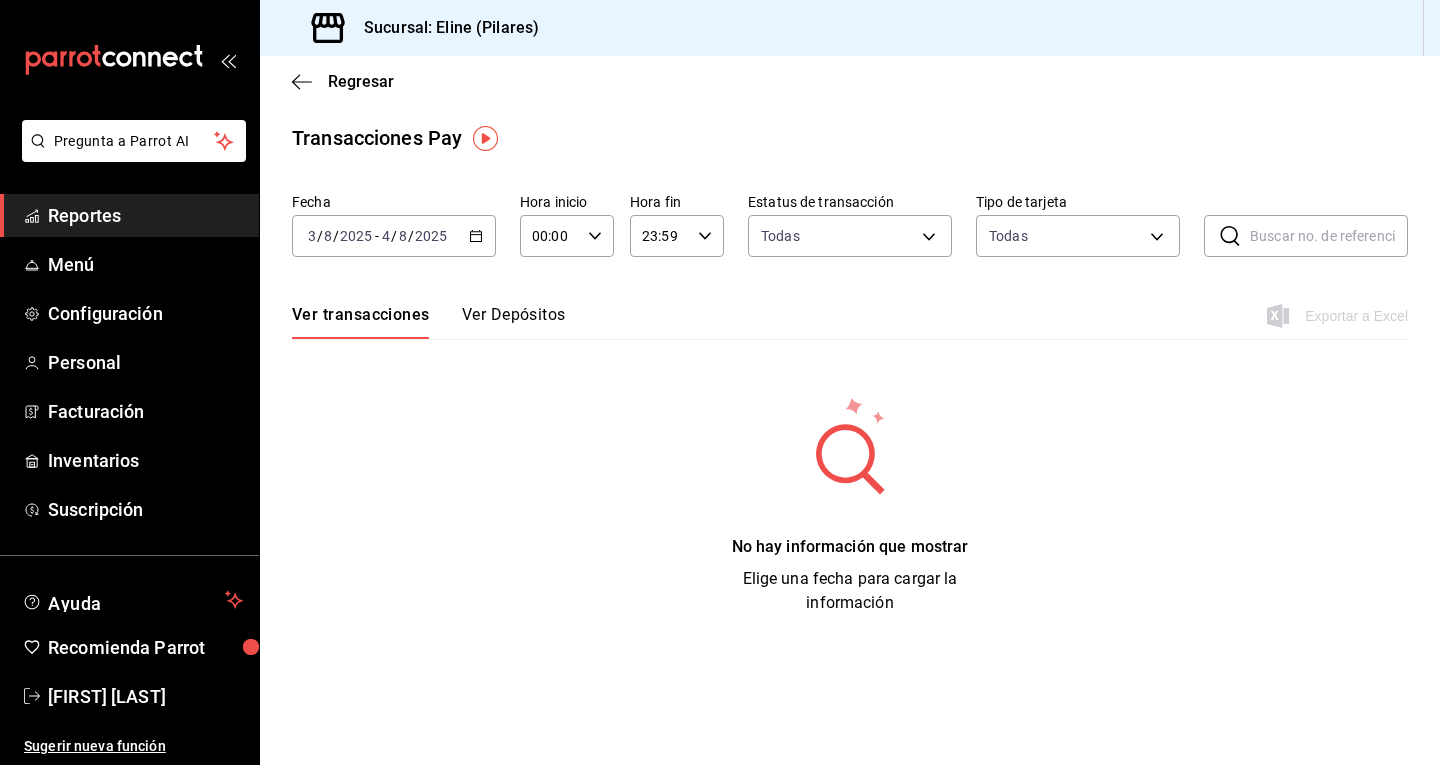click on "Regresar" at bounding box center (850, 81) 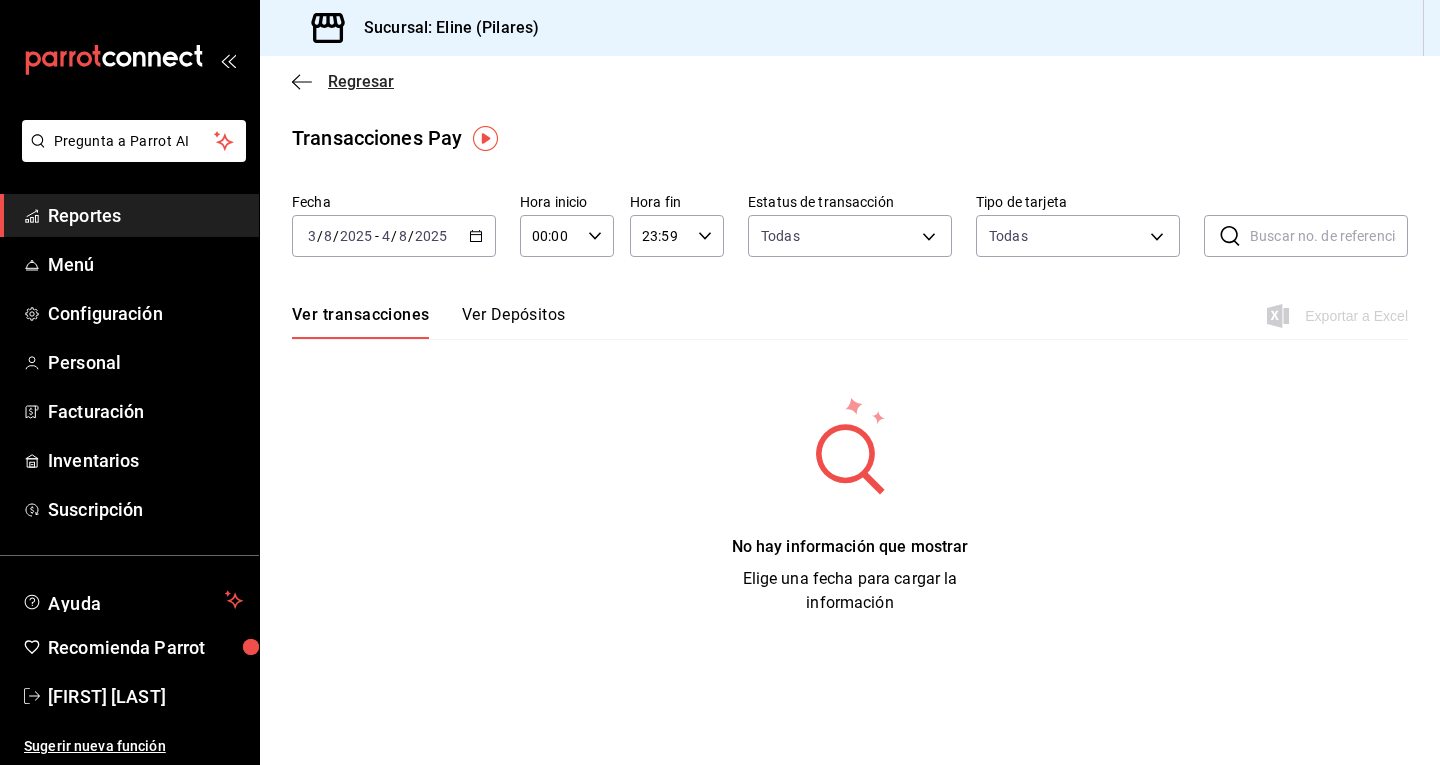 click 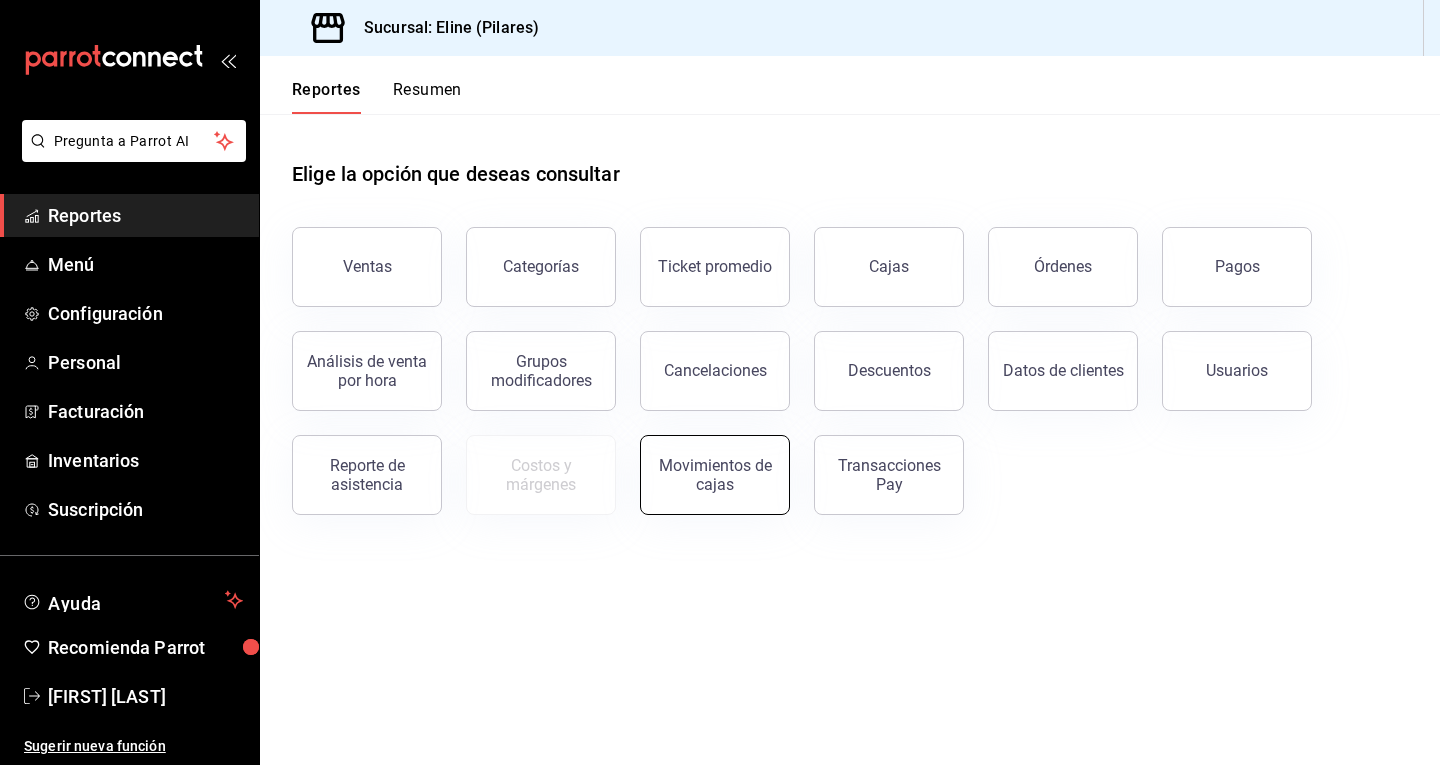 click on "Movimientos de cajas" at bounding box center [715, 475] 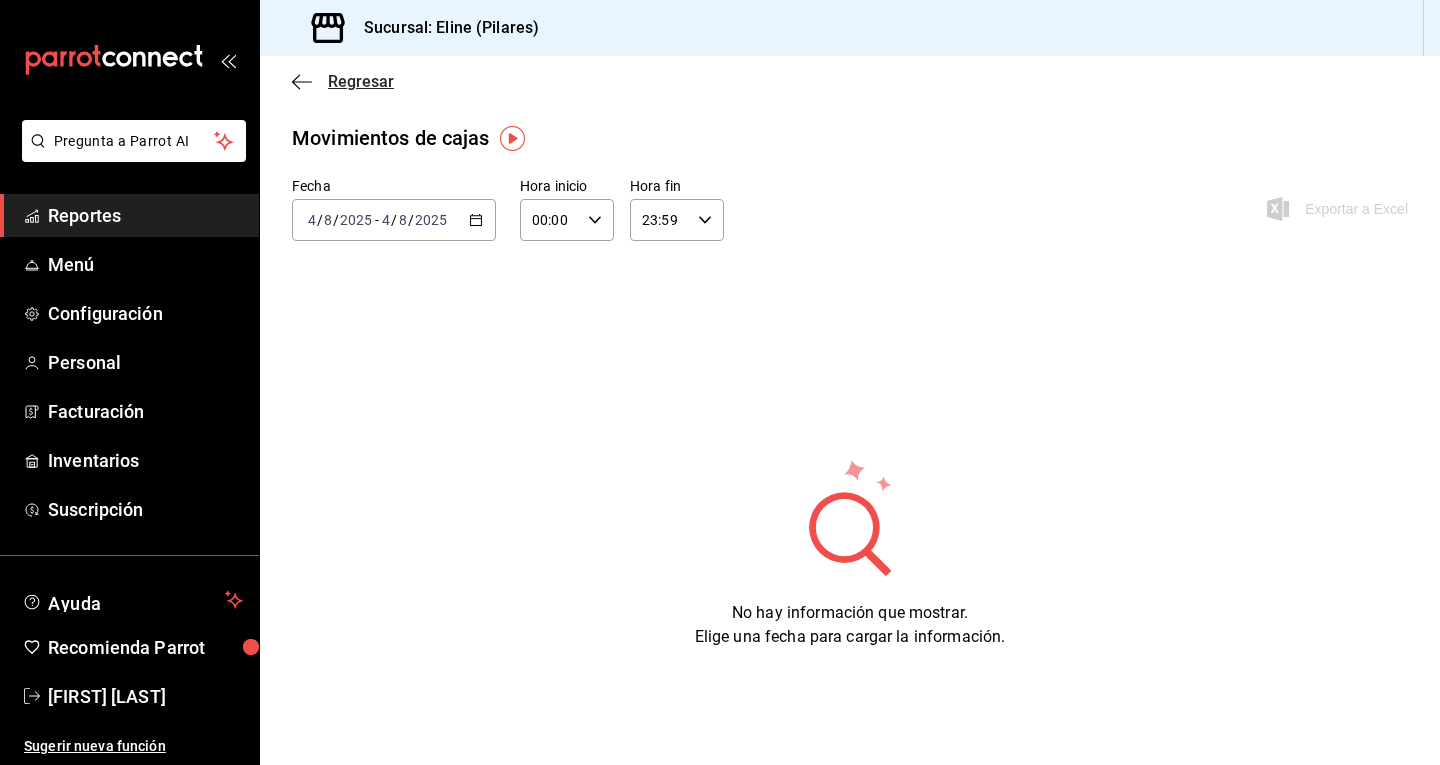 click 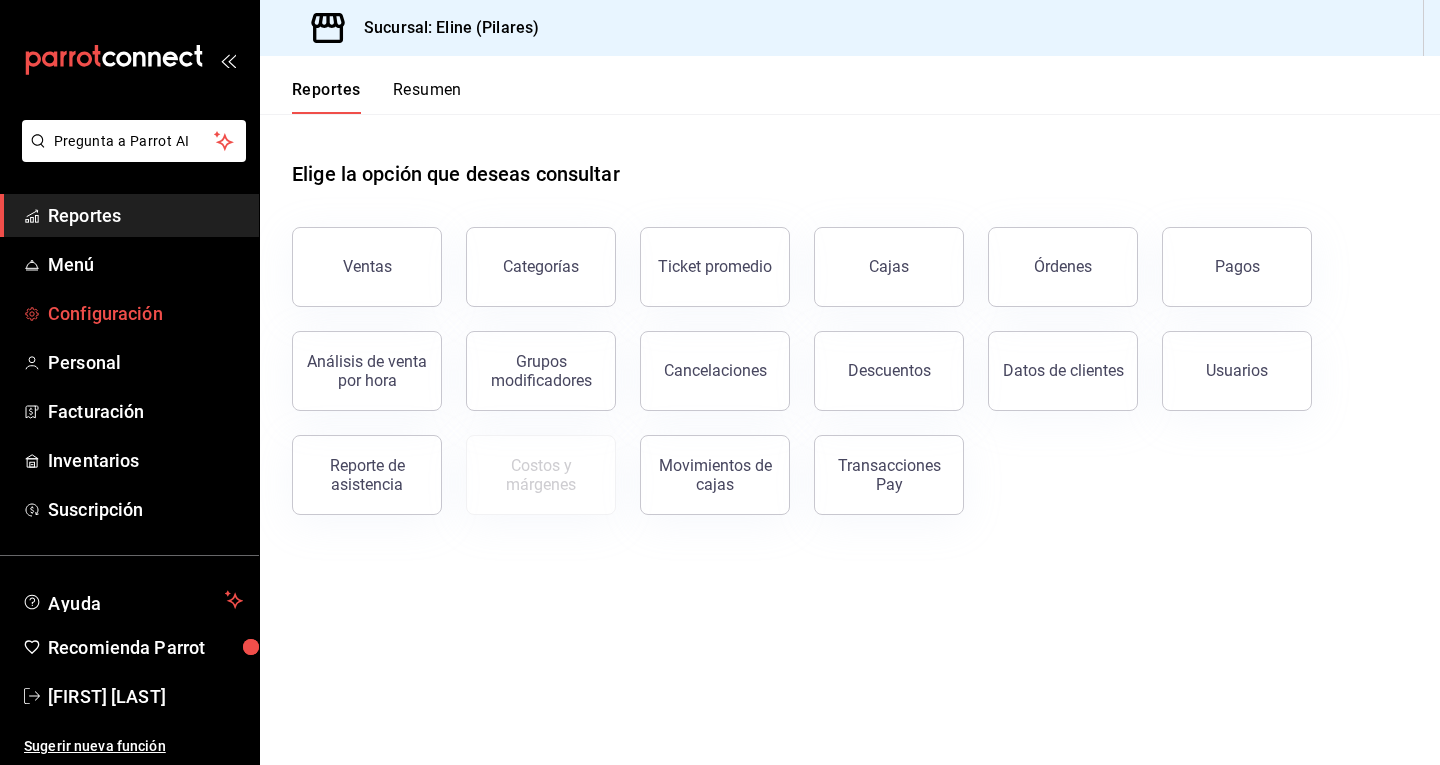 click on "Configuración" at bounding box center [129, 313] 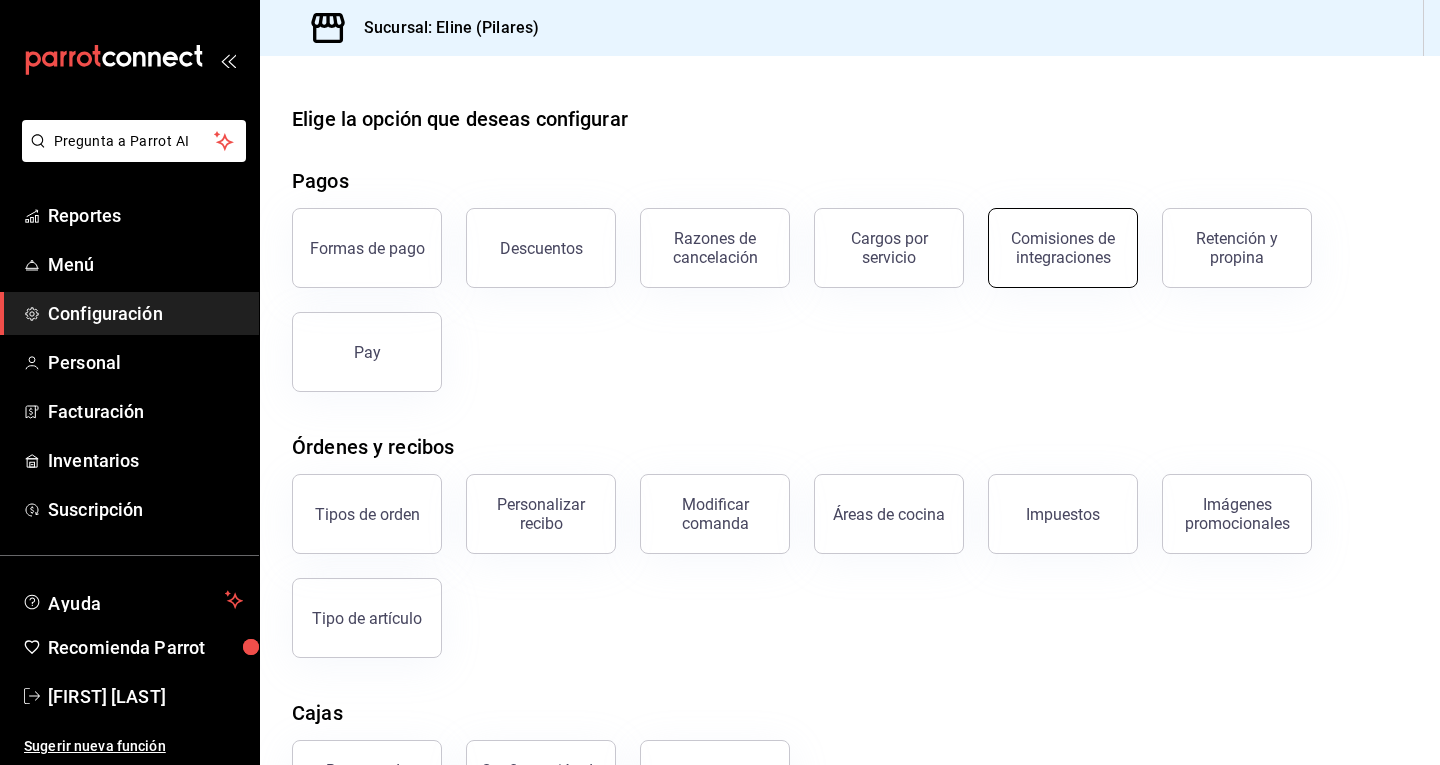 click on "Comisiones de integraciones" at bounding box center [1063, 248] 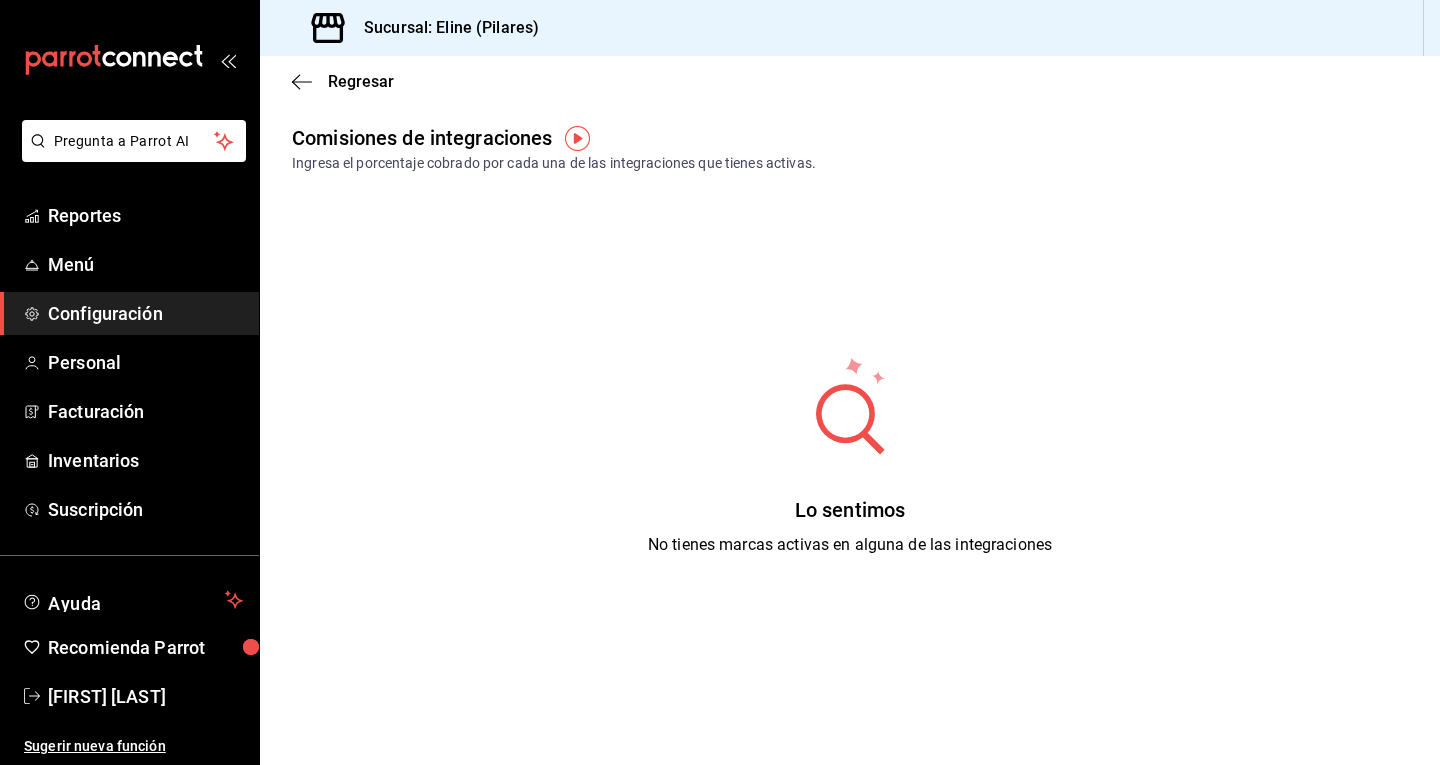 click on "Regresar" at bounding box center [850, 81] 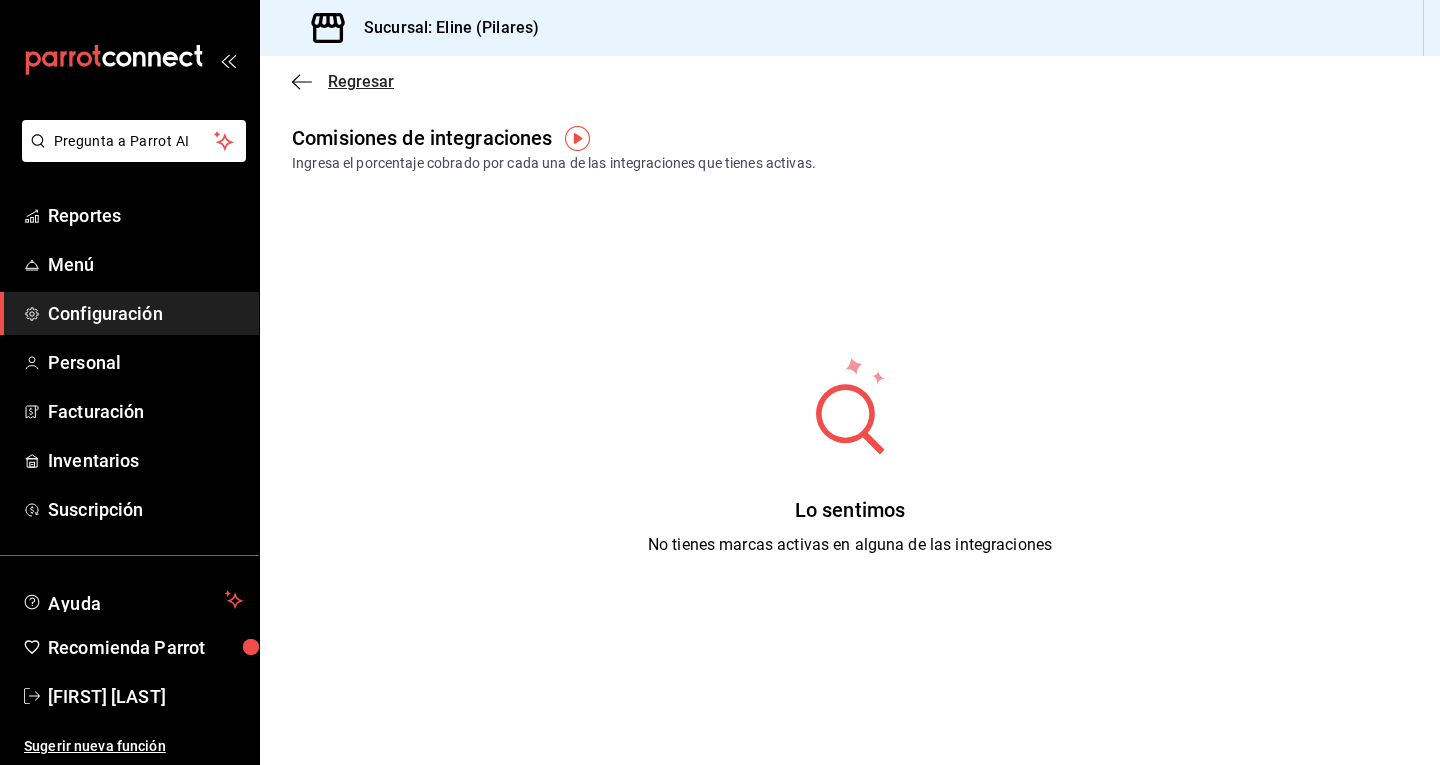 click on "Regresar" at bounding box center [361, 81] 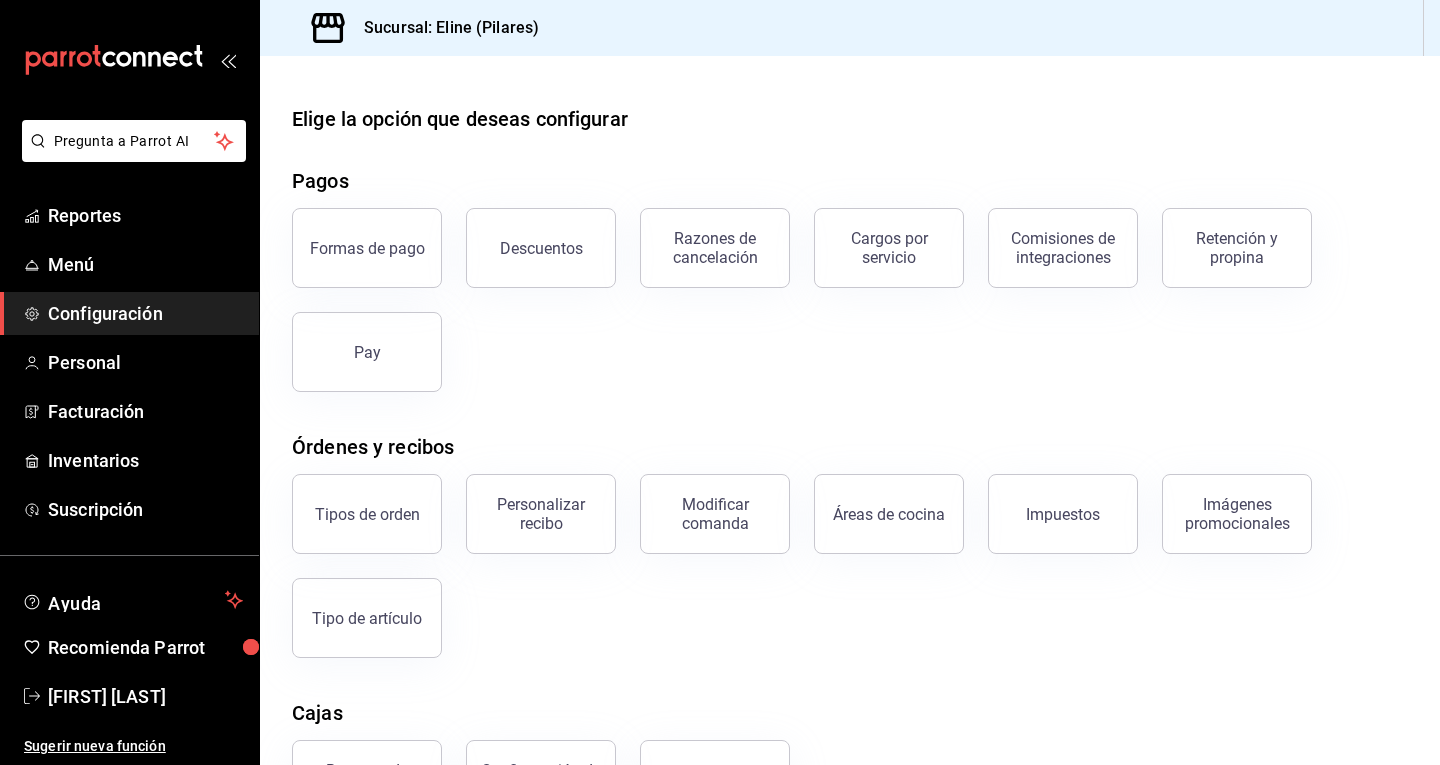 scroll, scrollTop: 249, scrollLeft: 0, axis: vertical 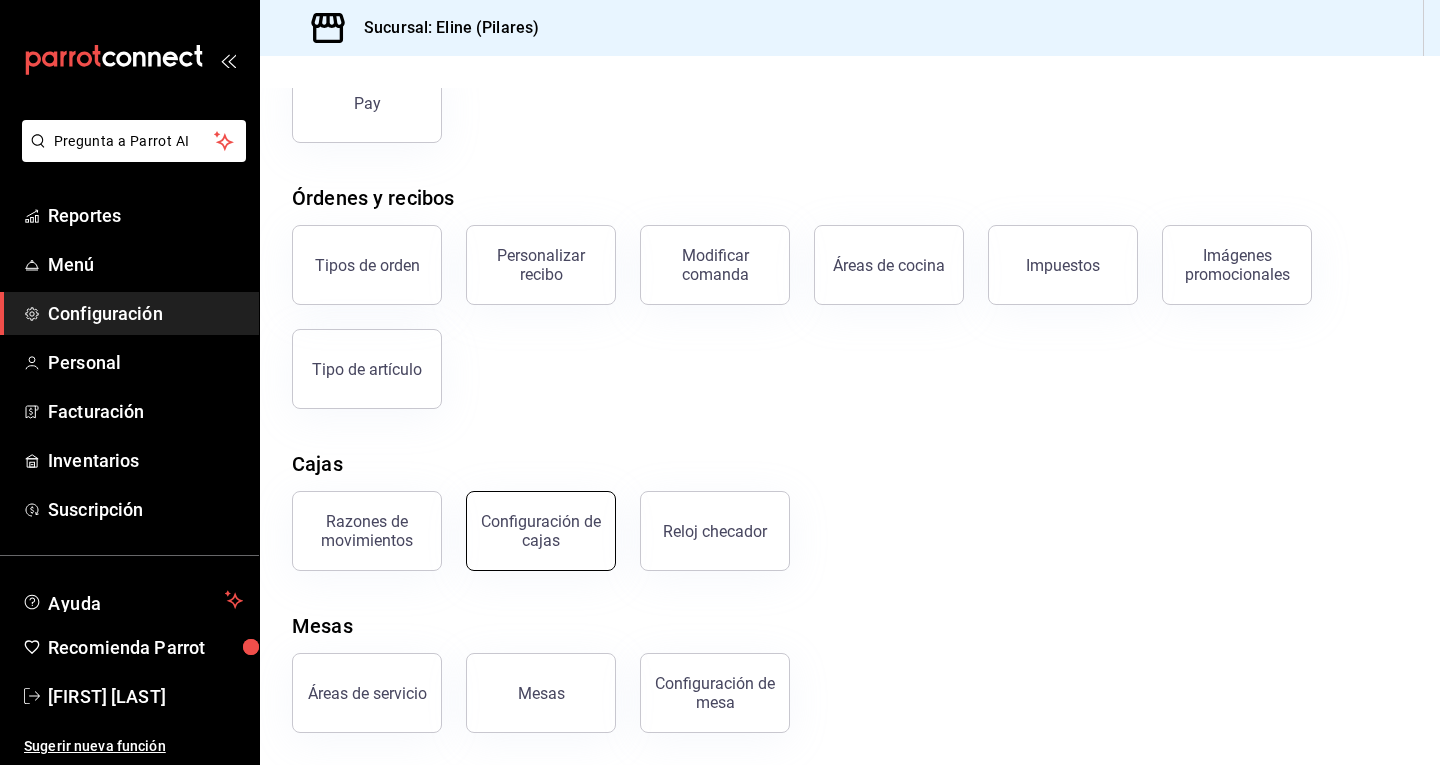 click on "Configuración de cajas" at bounding box center (541, 531) 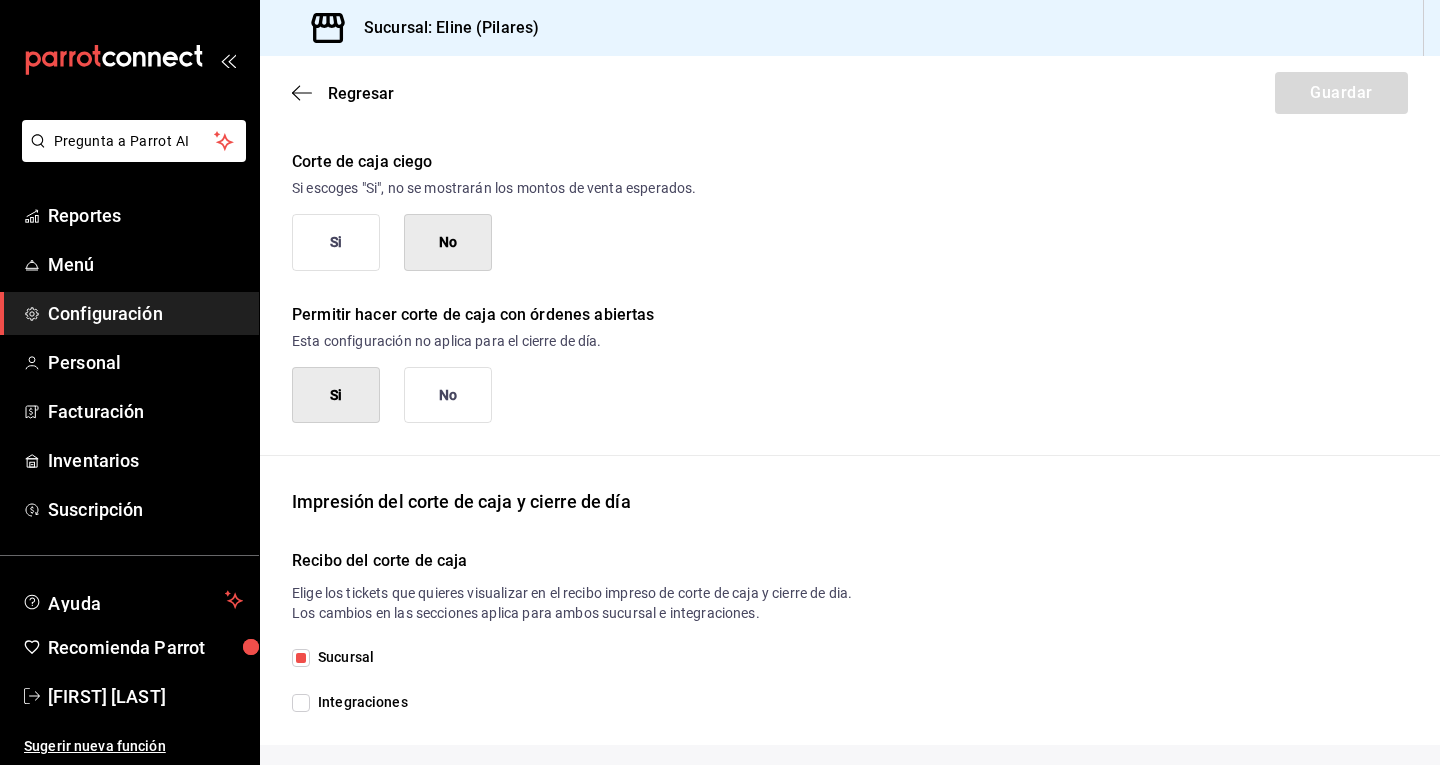 scroll, scrollTop: 0, scrollLeft: 0, axis: both 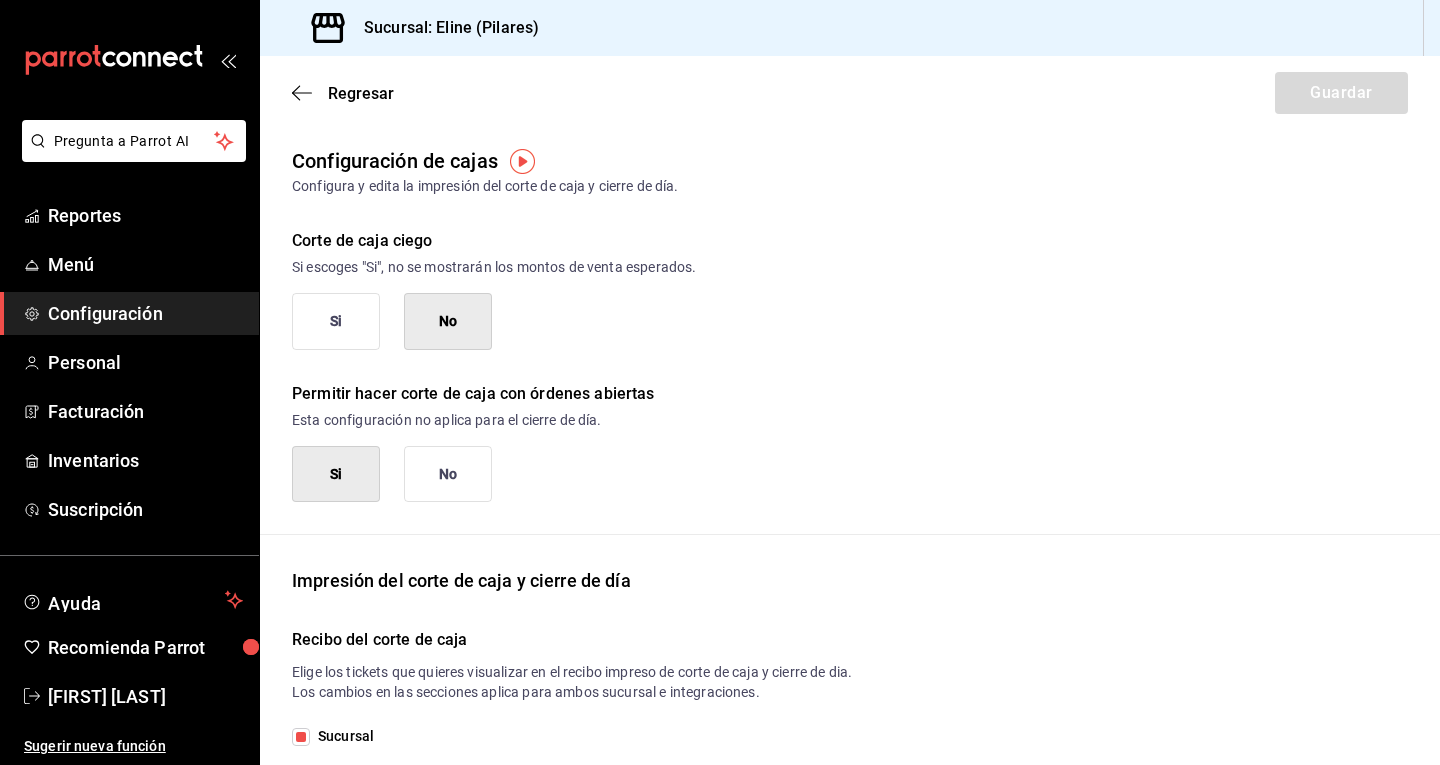 click on "Regresar Guardar" at bounding box center [850, 93] 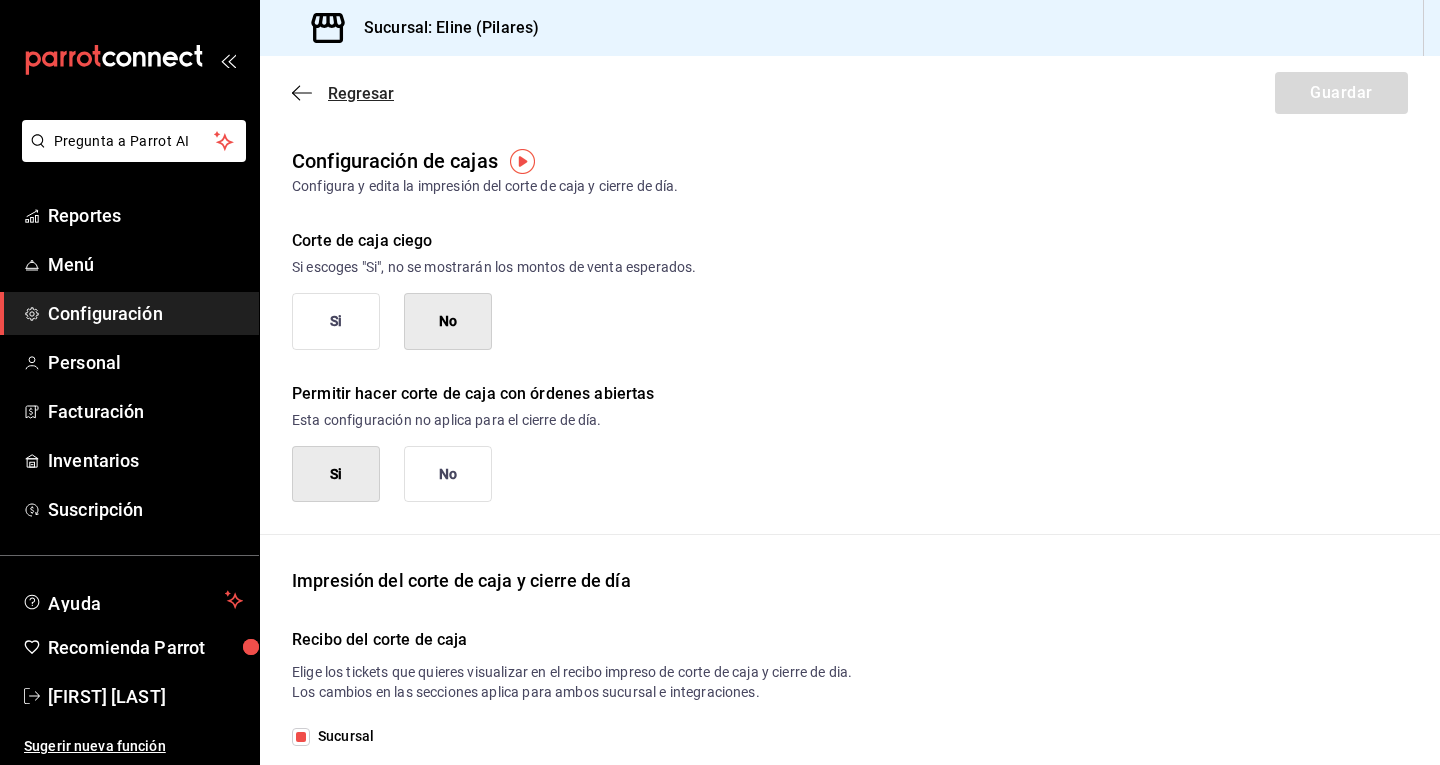 click 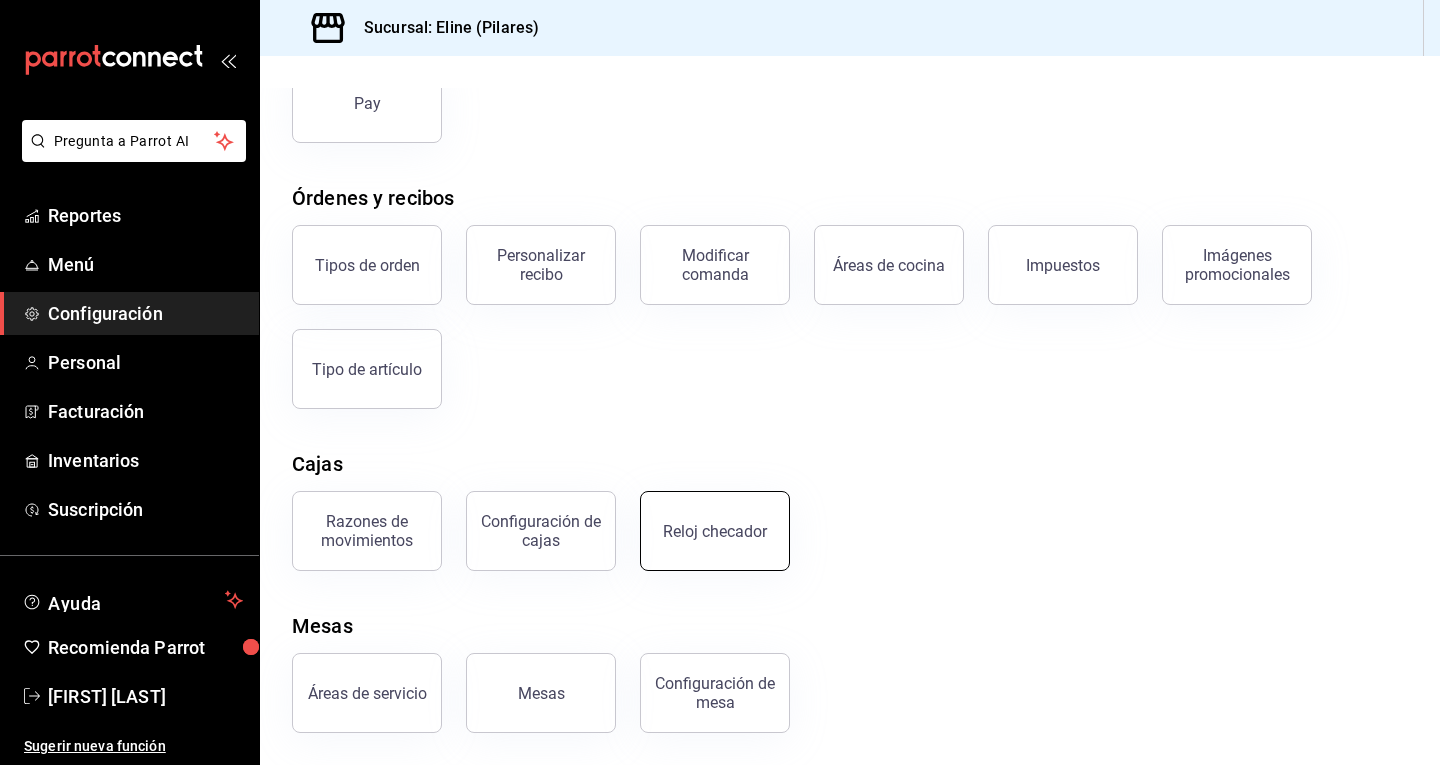 scroll, scrollTop: 0, scrollLeft: 0, axis: both 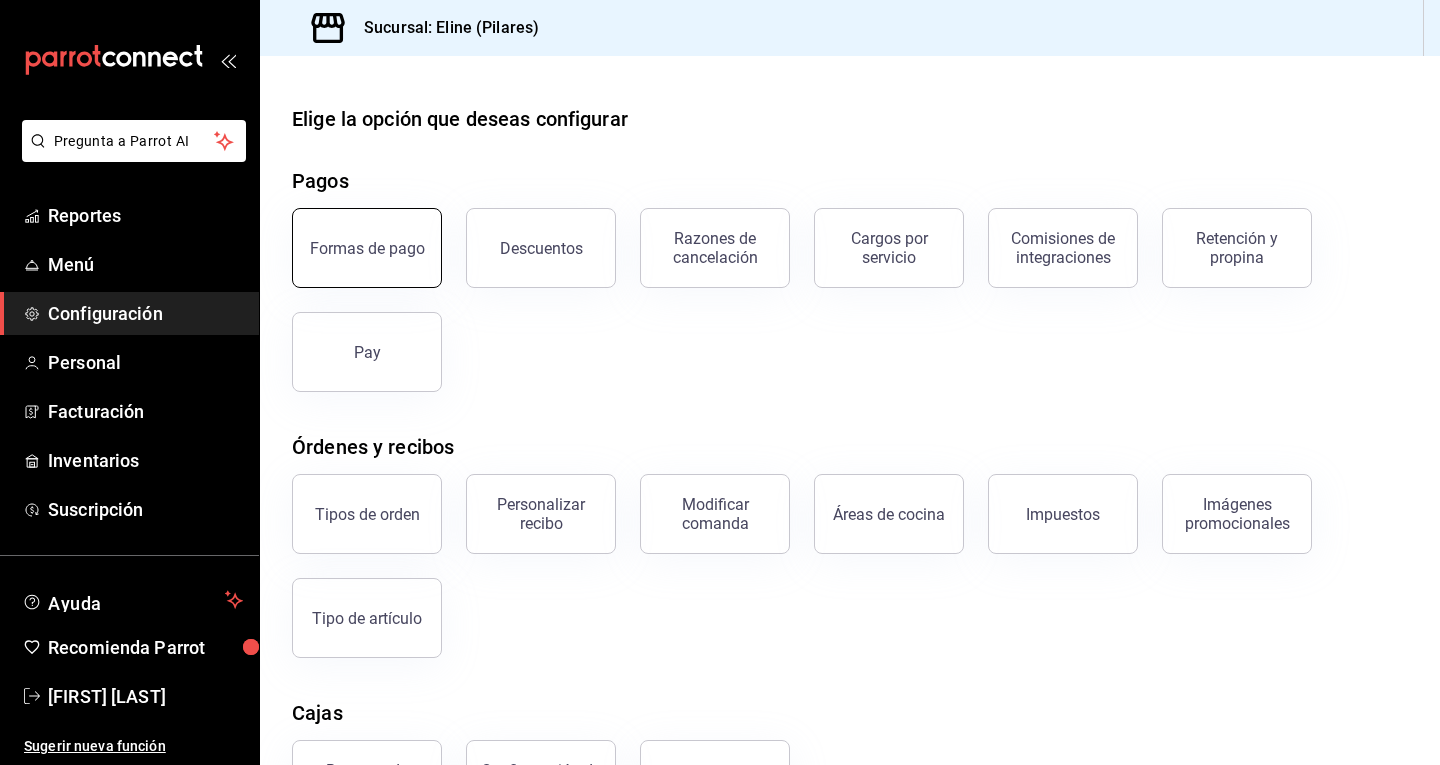 click on "Formas de pago" at bounding box center (367, 248) 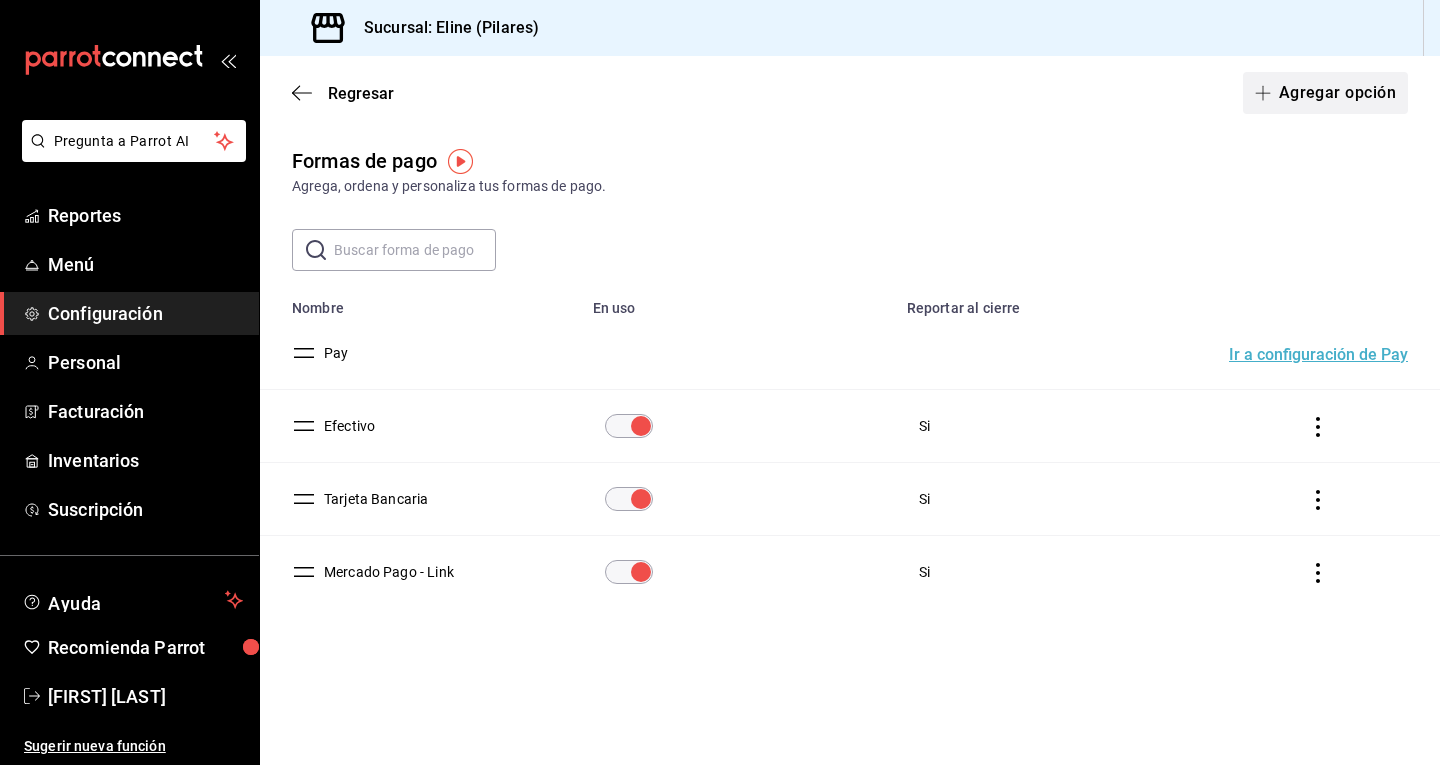 click on "Agregar opción" at bounding box center (1325, 93) 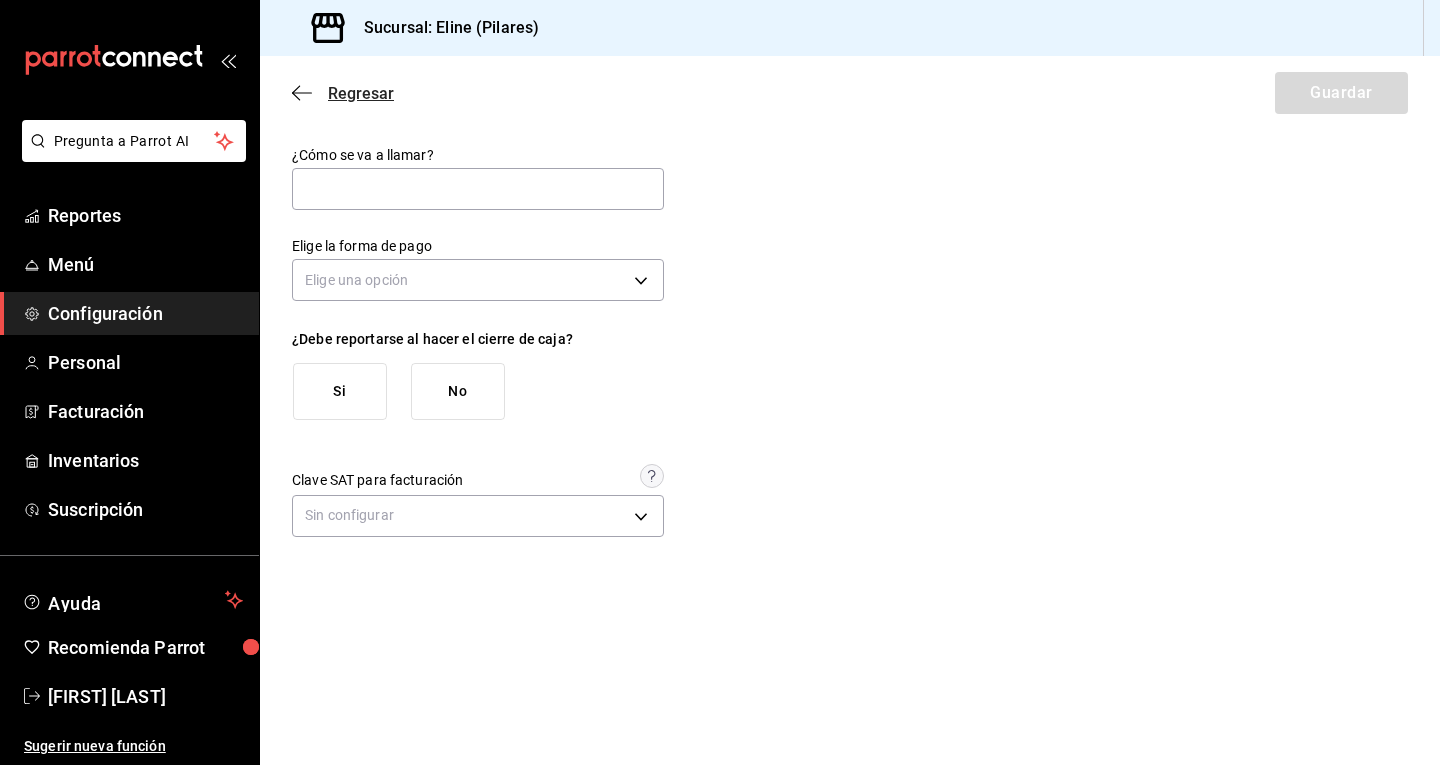 click 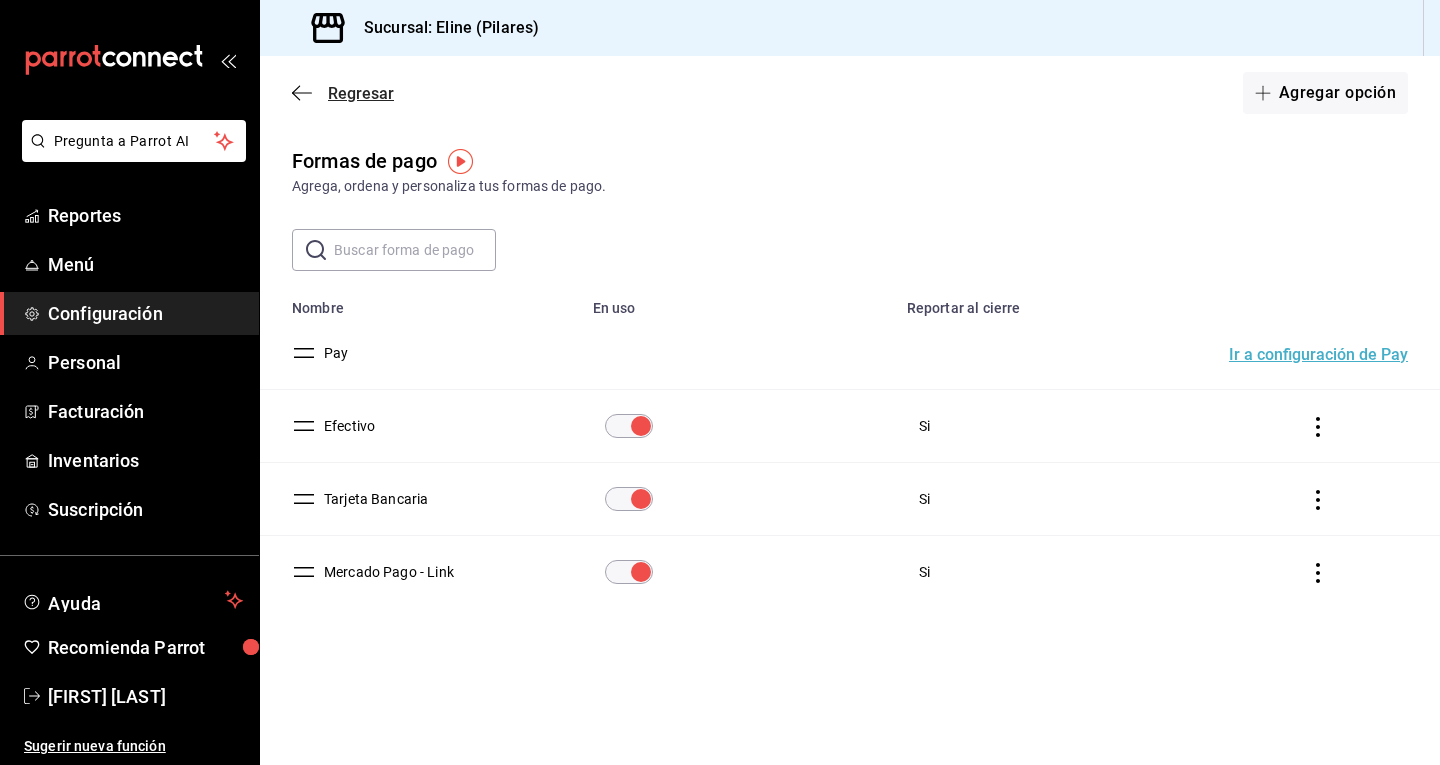 click 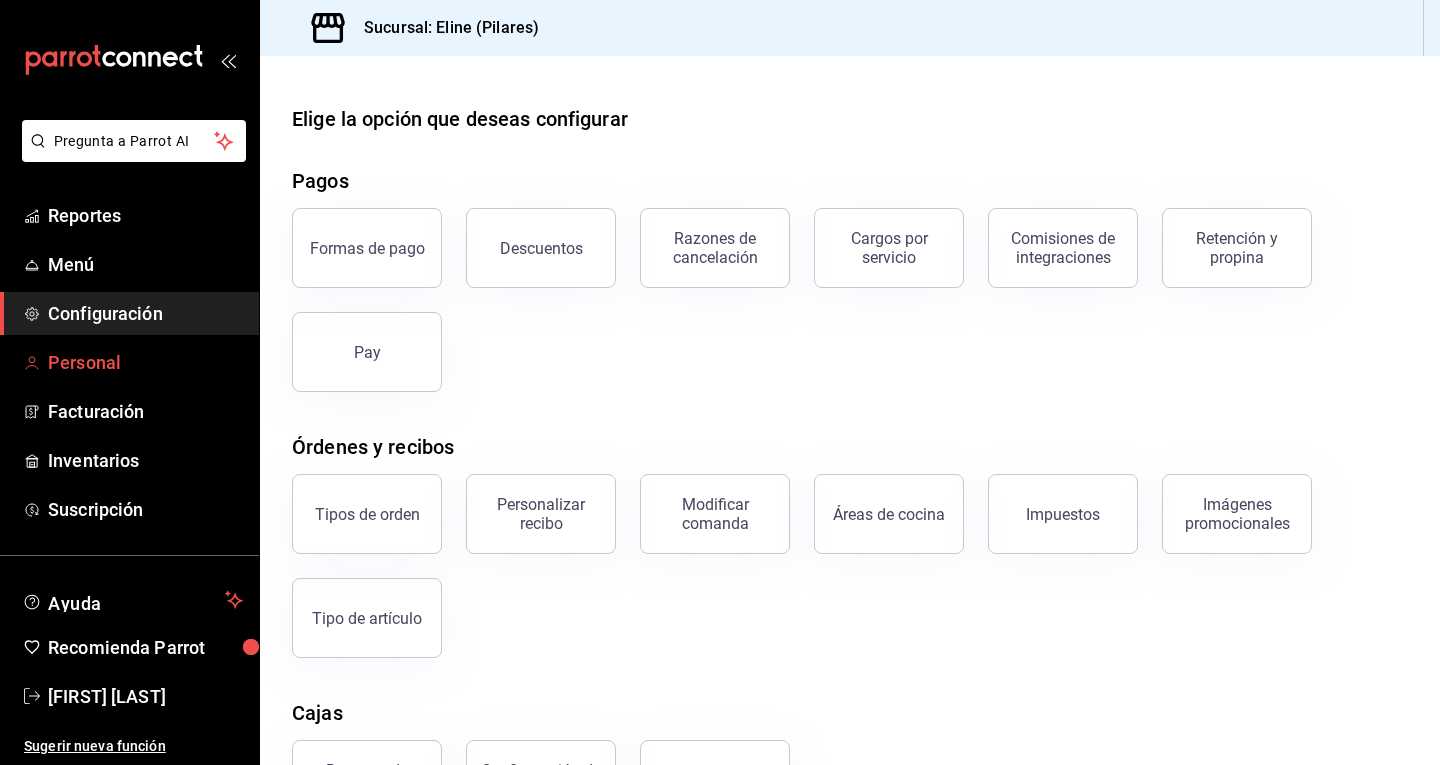 click on "Personal" at bounding box center [145, 362] 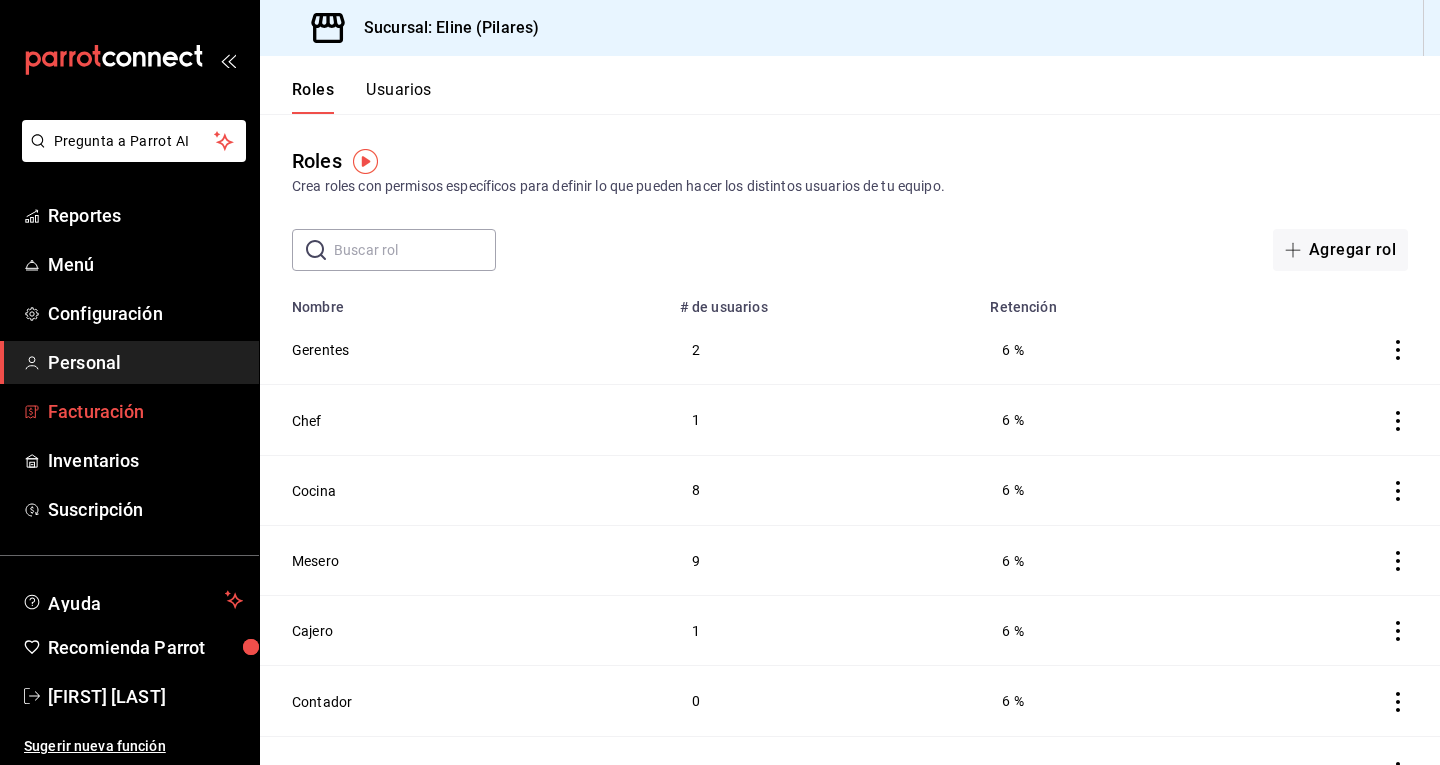 click on "Facturación" at bounding box center (145, 411) 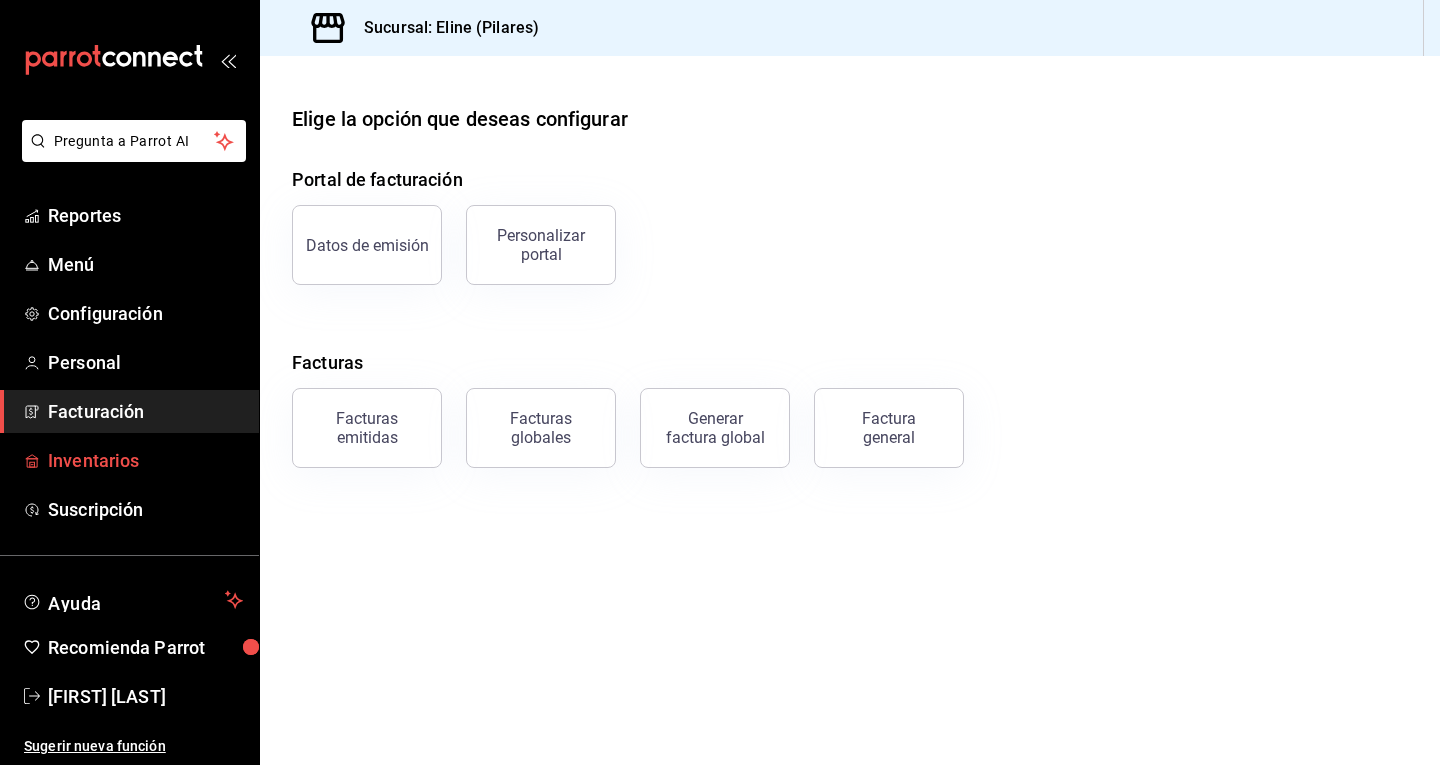 click on "Inventarios" at bounding box center (145, 460) 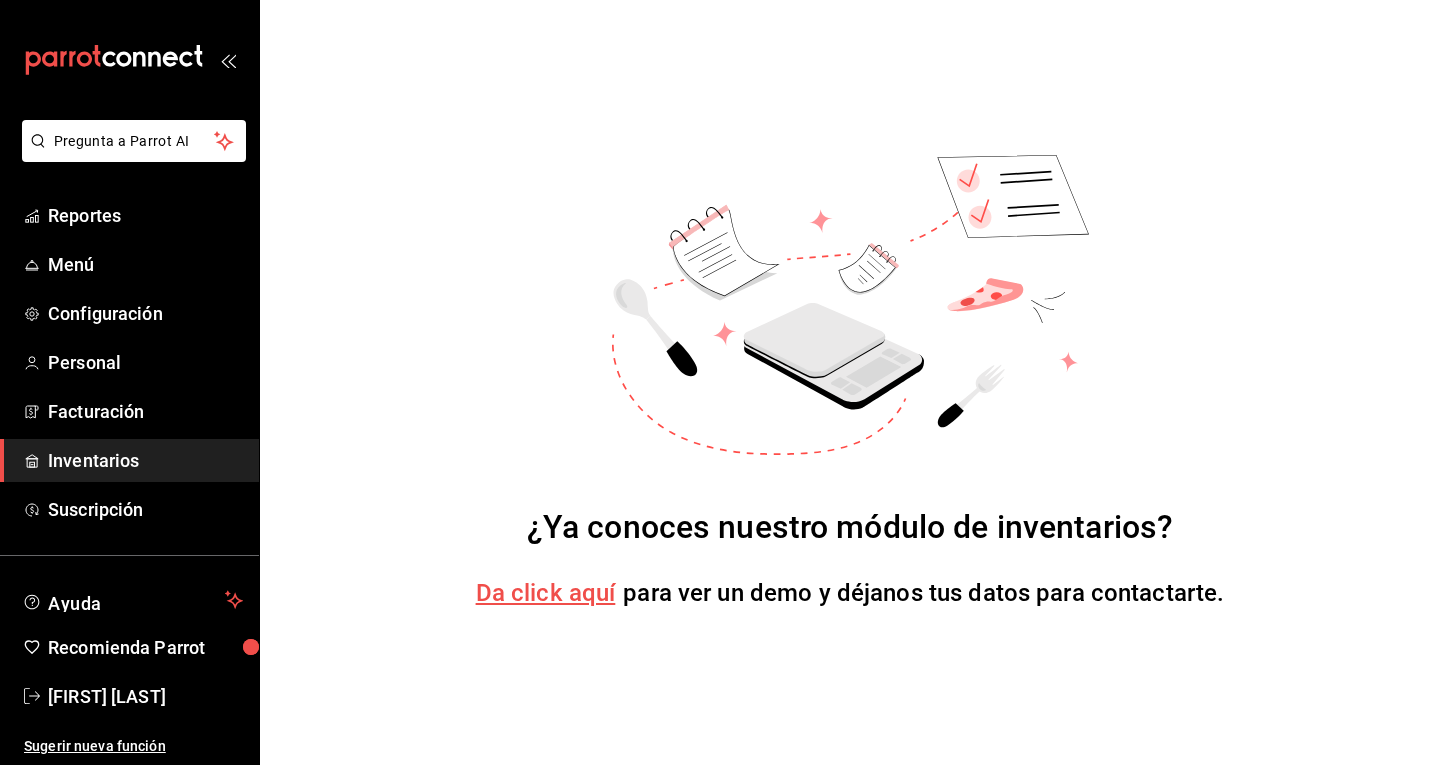 click on "Da click aquí" at bounding box center (546, 593) 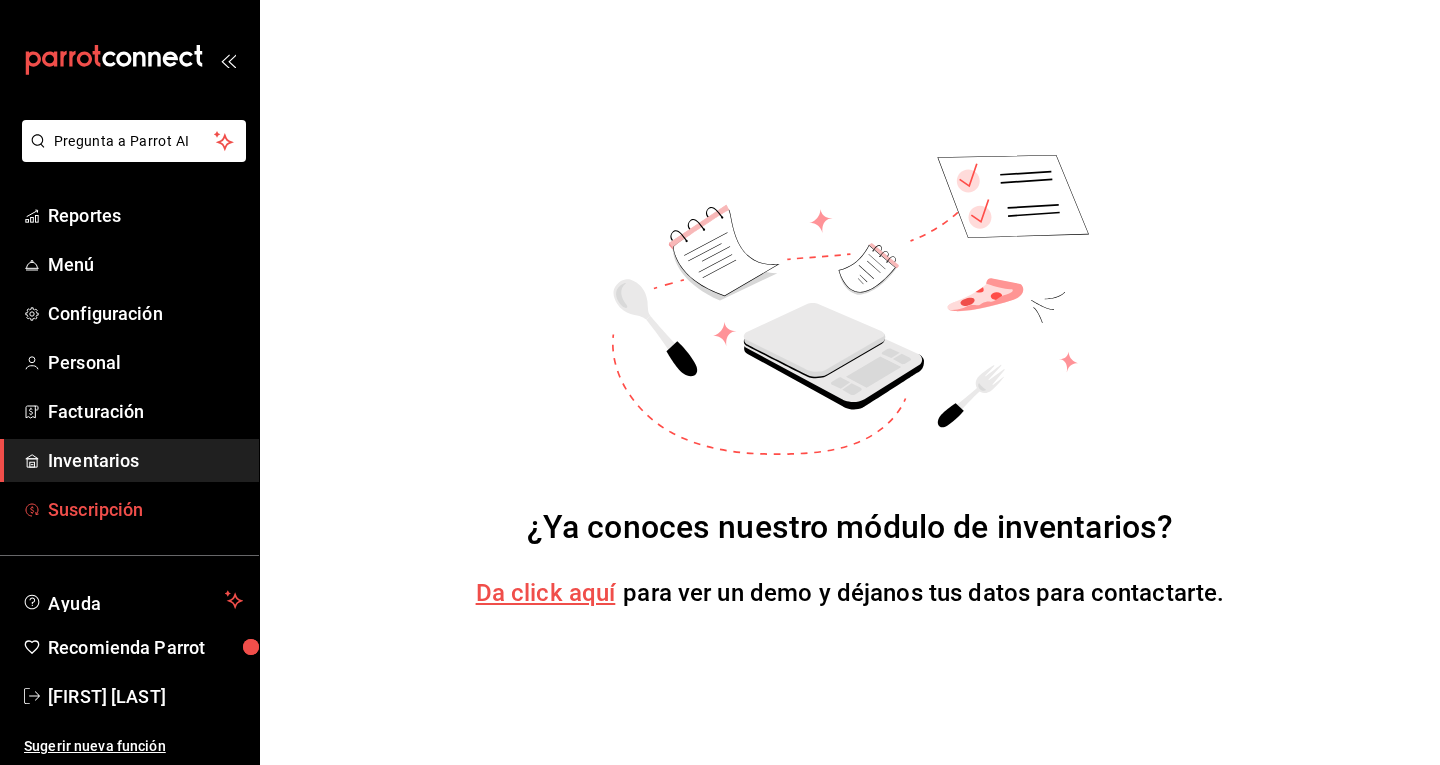 click on "Suscripción" at bounding box center [145, 509] 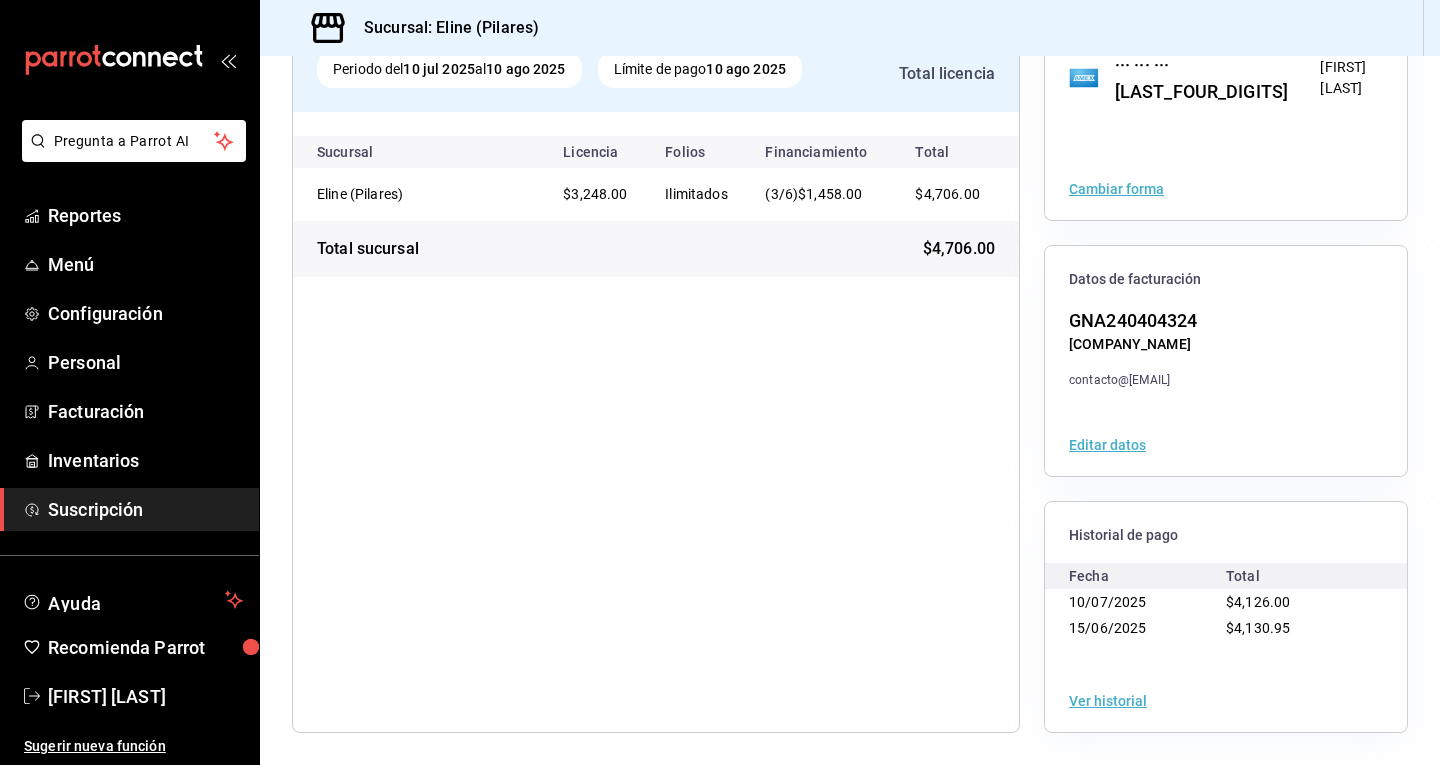 scroll, scrollTop: 0, scrollLeft: 0, axis: both 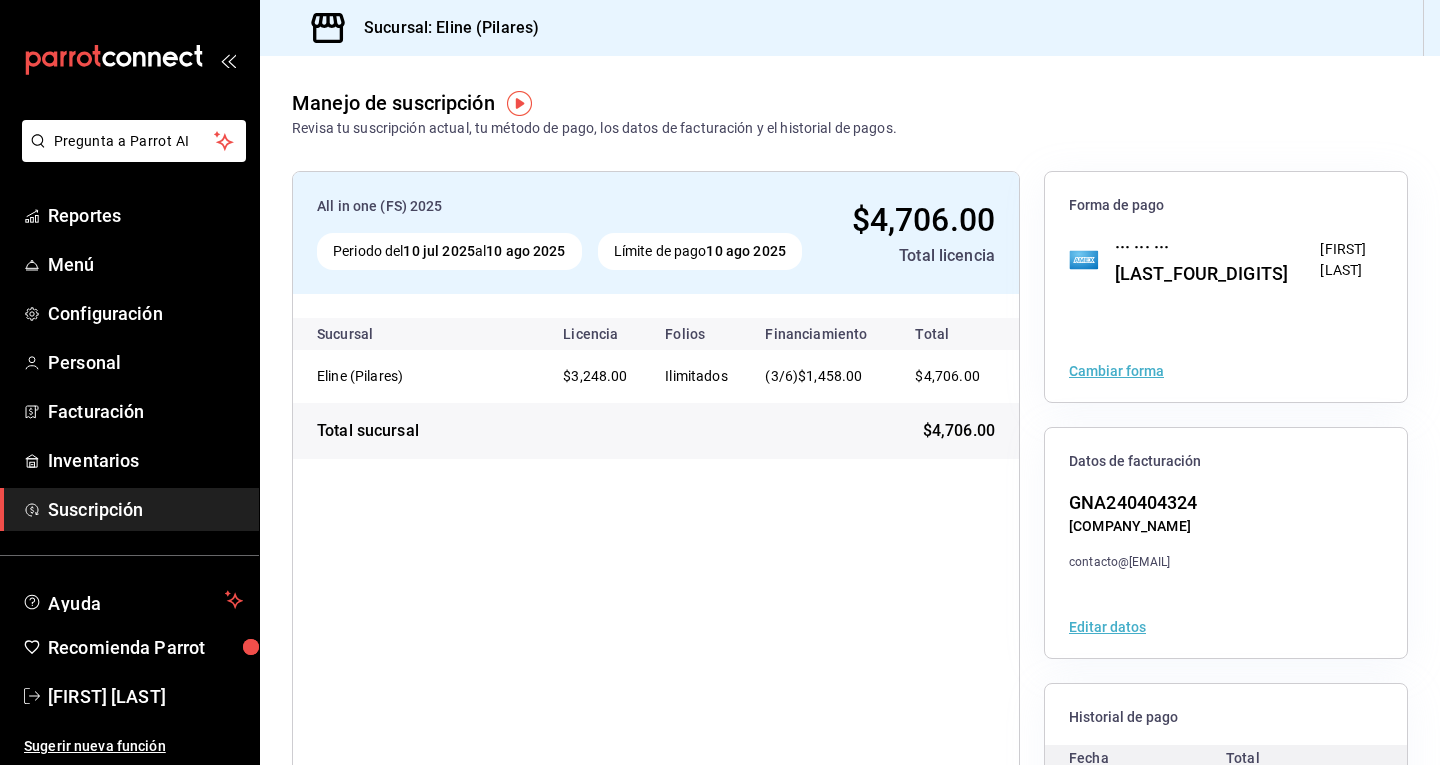 click at bounding box center (519, 103) 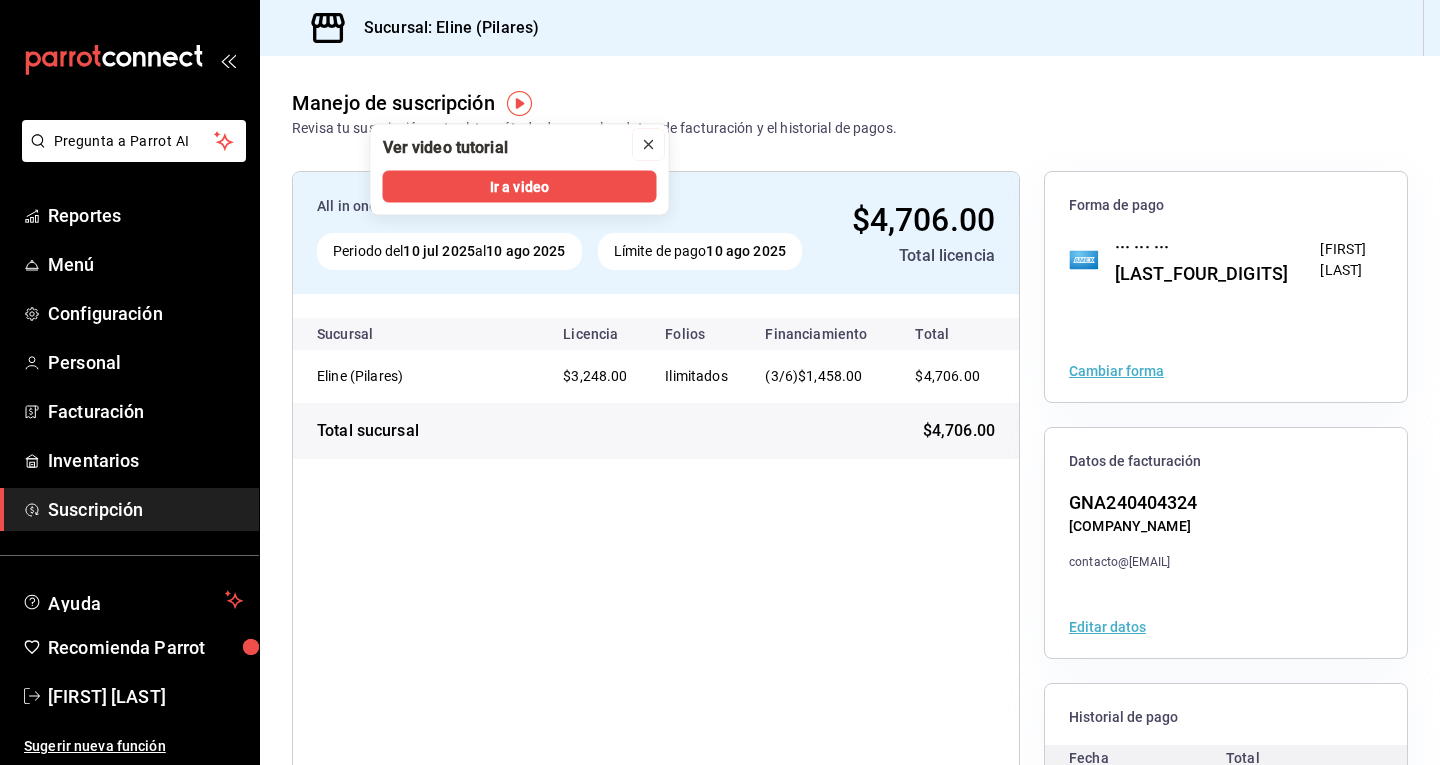 click 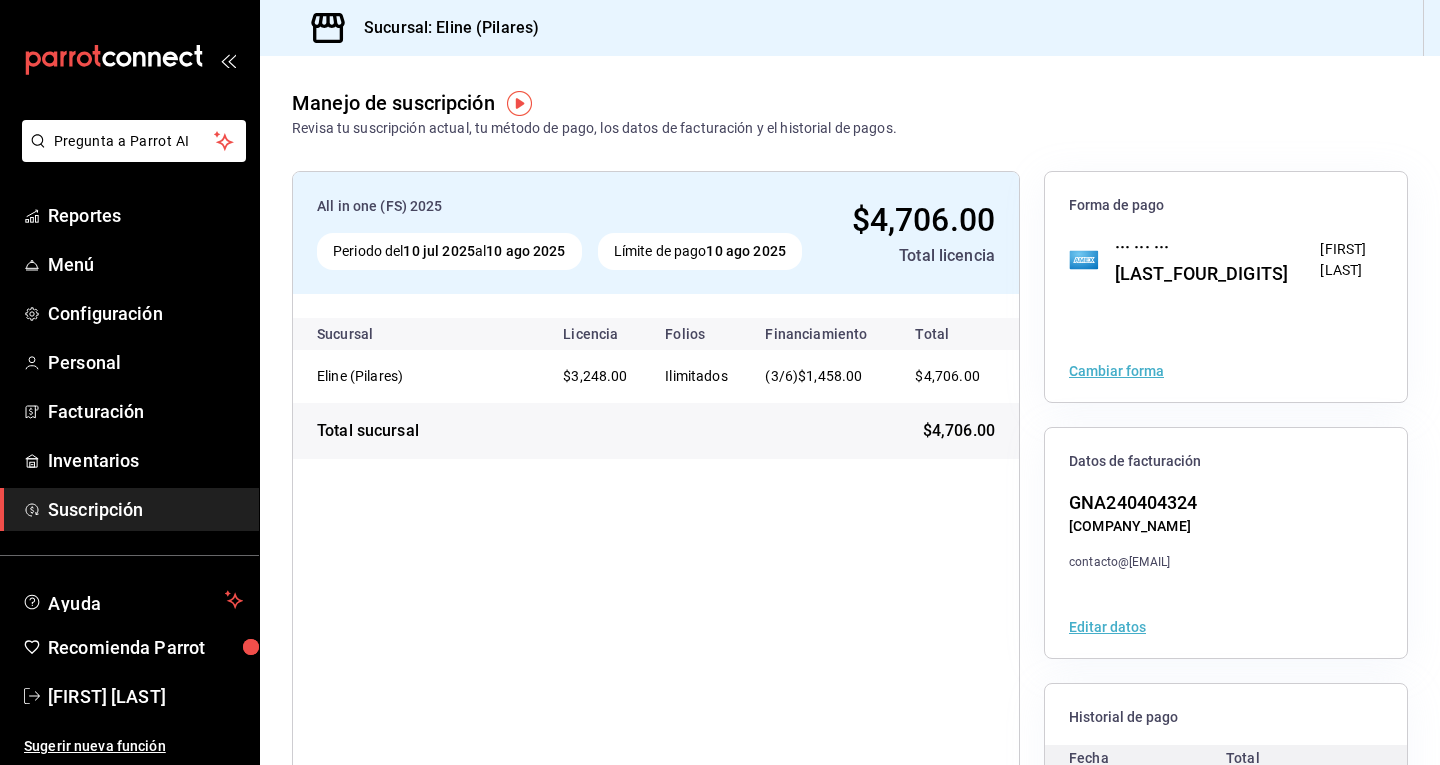 scroll, scrollTop: 182, scrollLeft: 0, axis: vertical 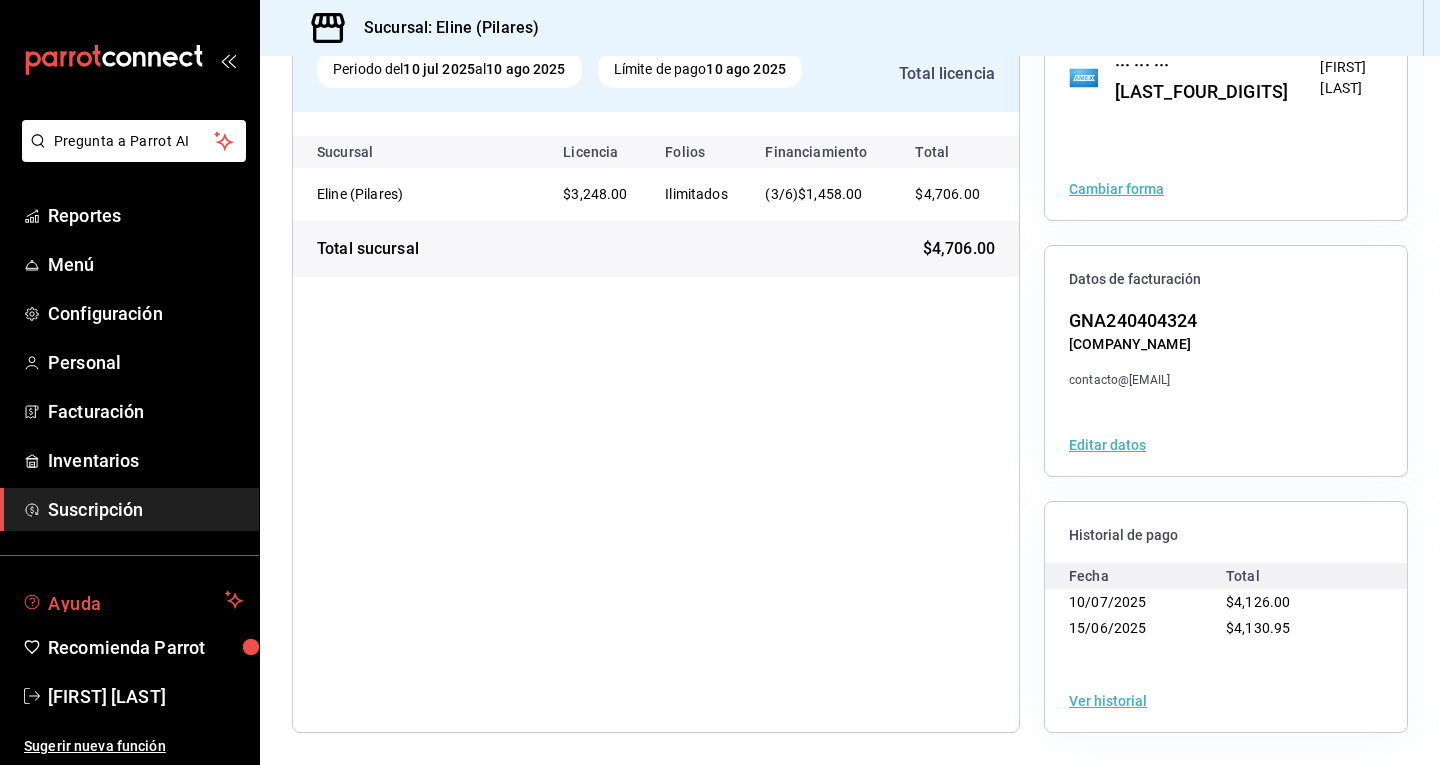click on "Ayuda" at bounding box center [132, 600] 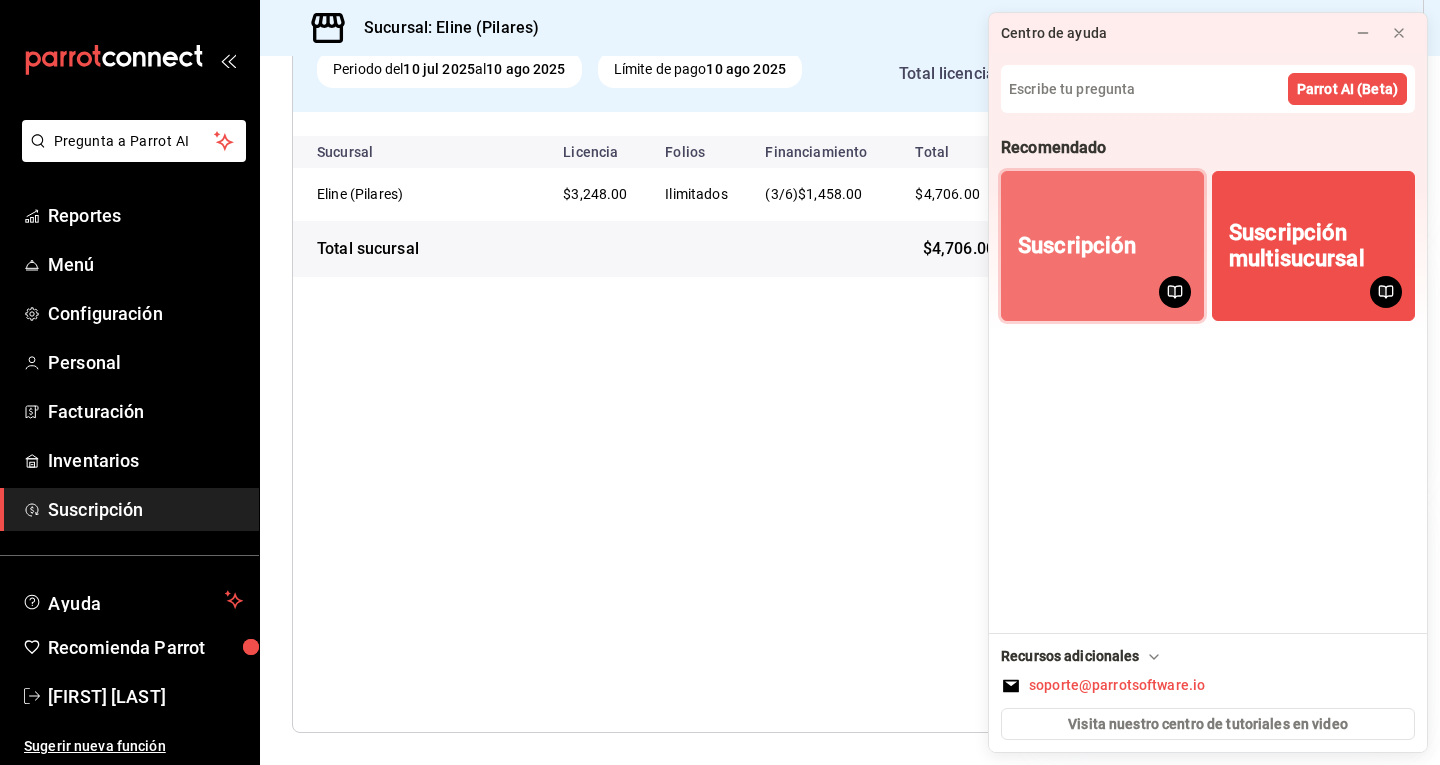 click on "Suscripción" at bounding box center (1077, 246) 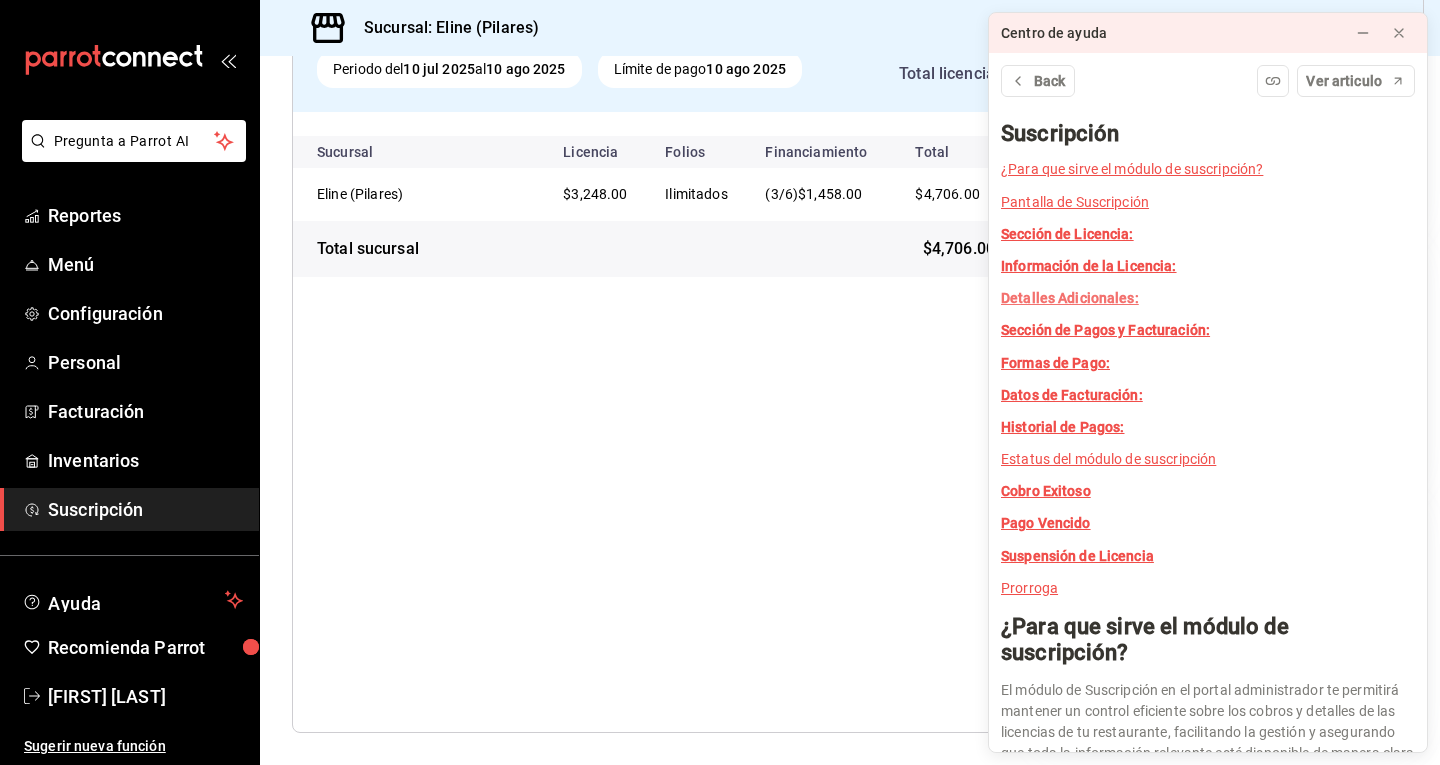 click on "Detalles Adicionales:" at bounding box center [1070, 298] 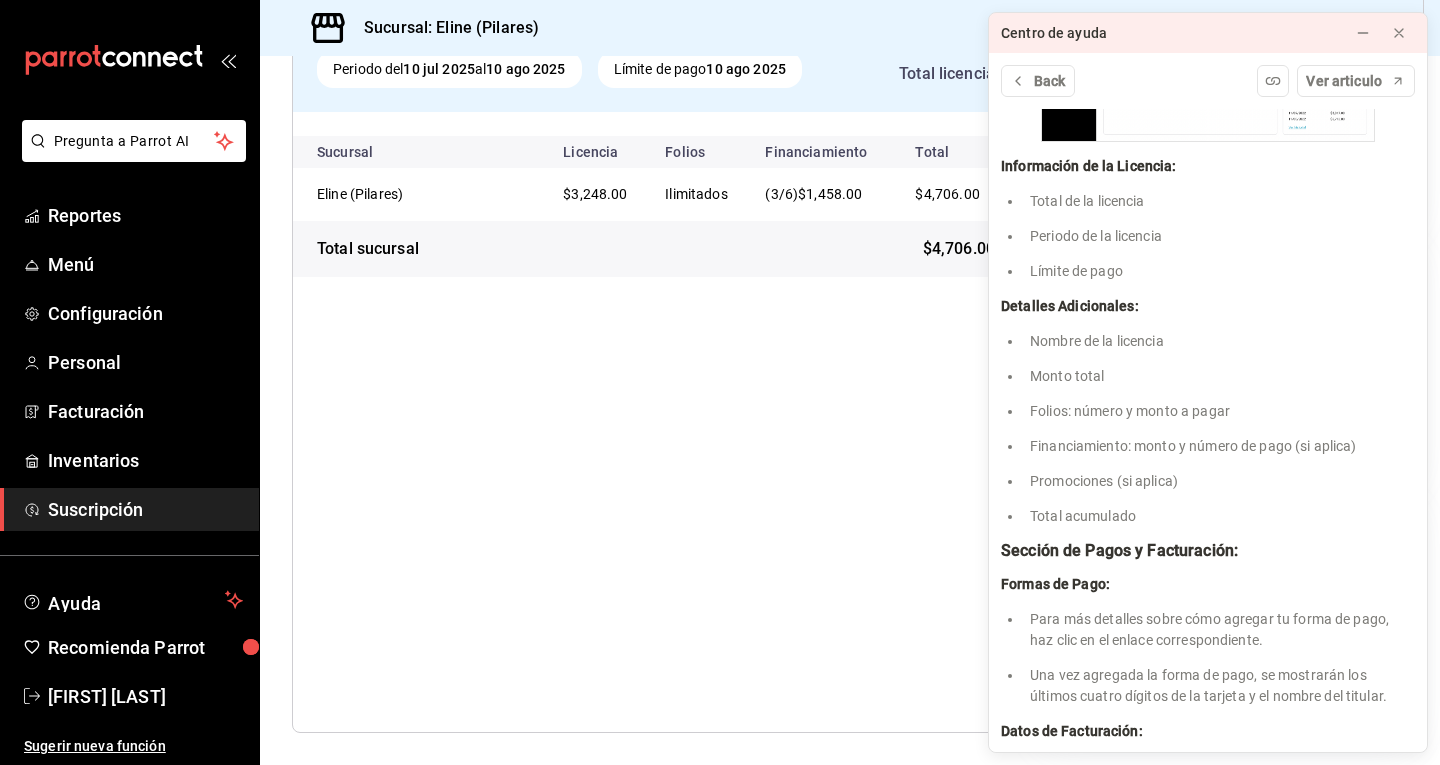 scroll, scrollTop: 784, scrollLeft: 0, axis: vertical 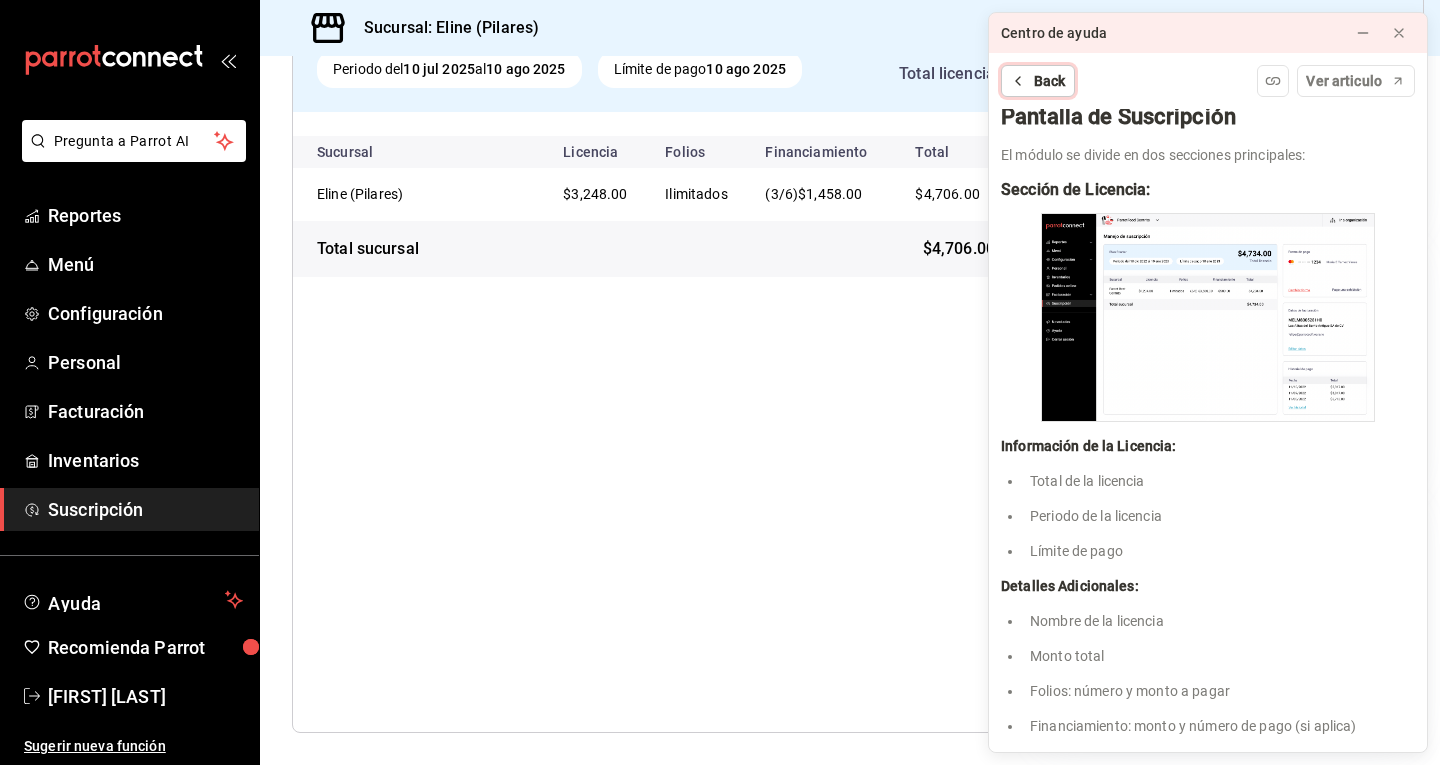click on "Back" at bounding box center (1038, 81) 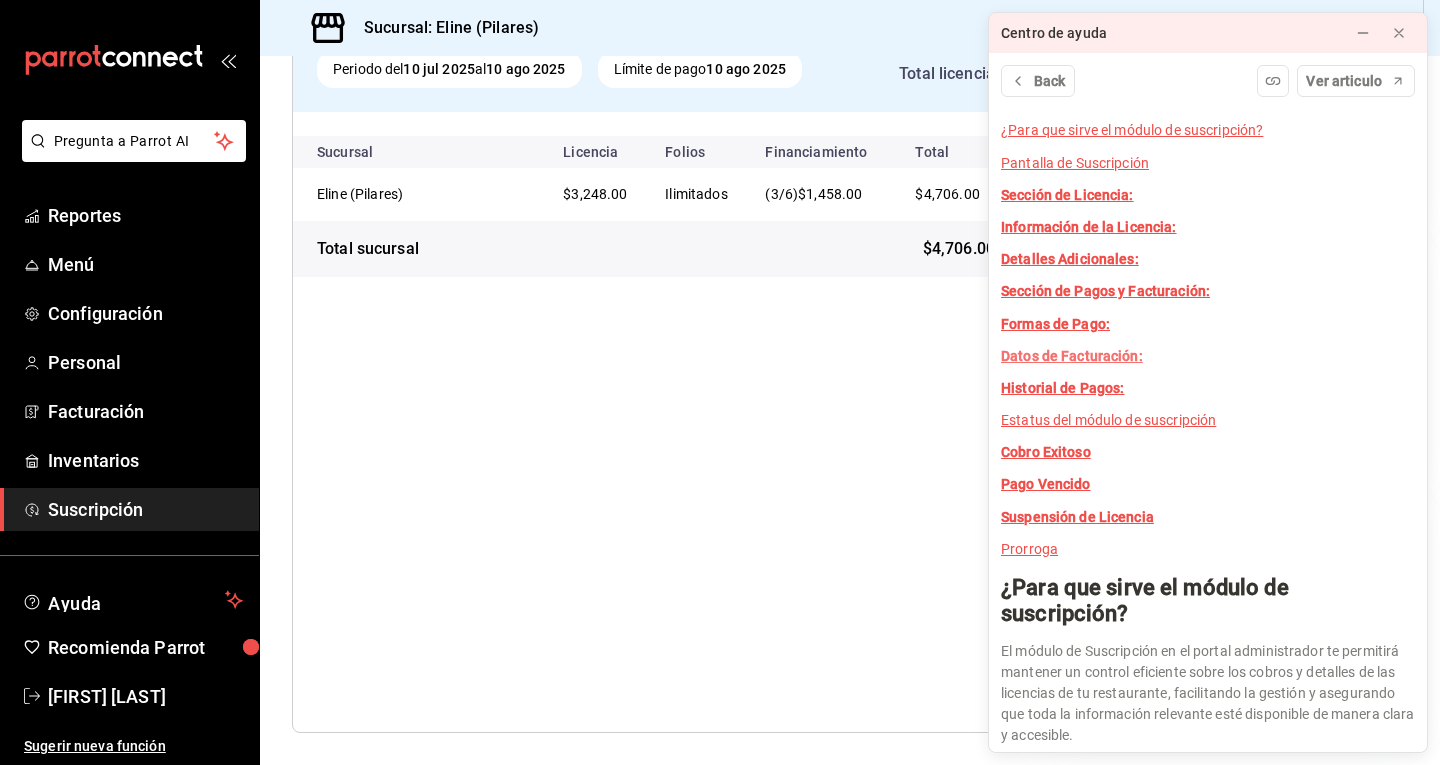 scroll, scrollTop: 0, scrollLeft: 0, axis: both 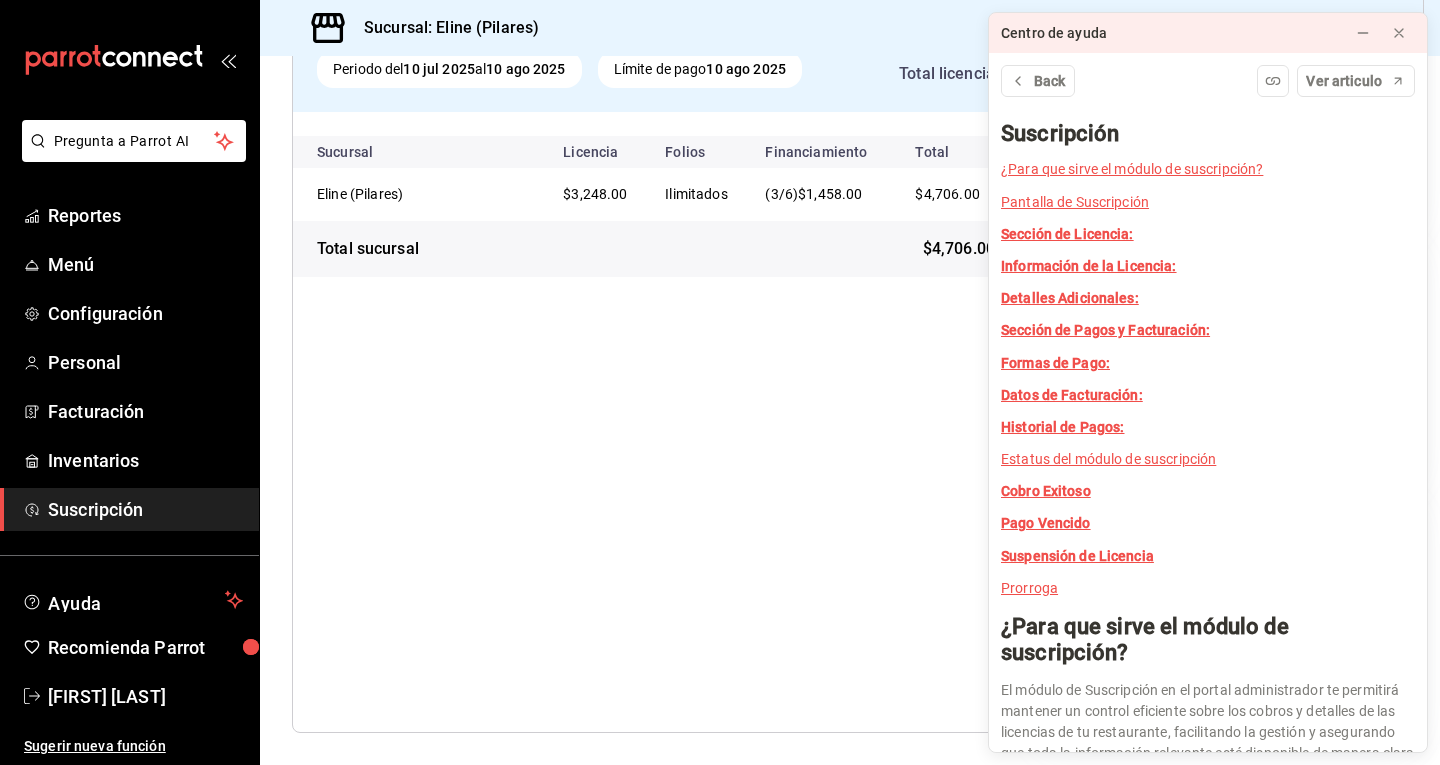 click on "Back Ver articulo" at bounding box center (1208, 81) 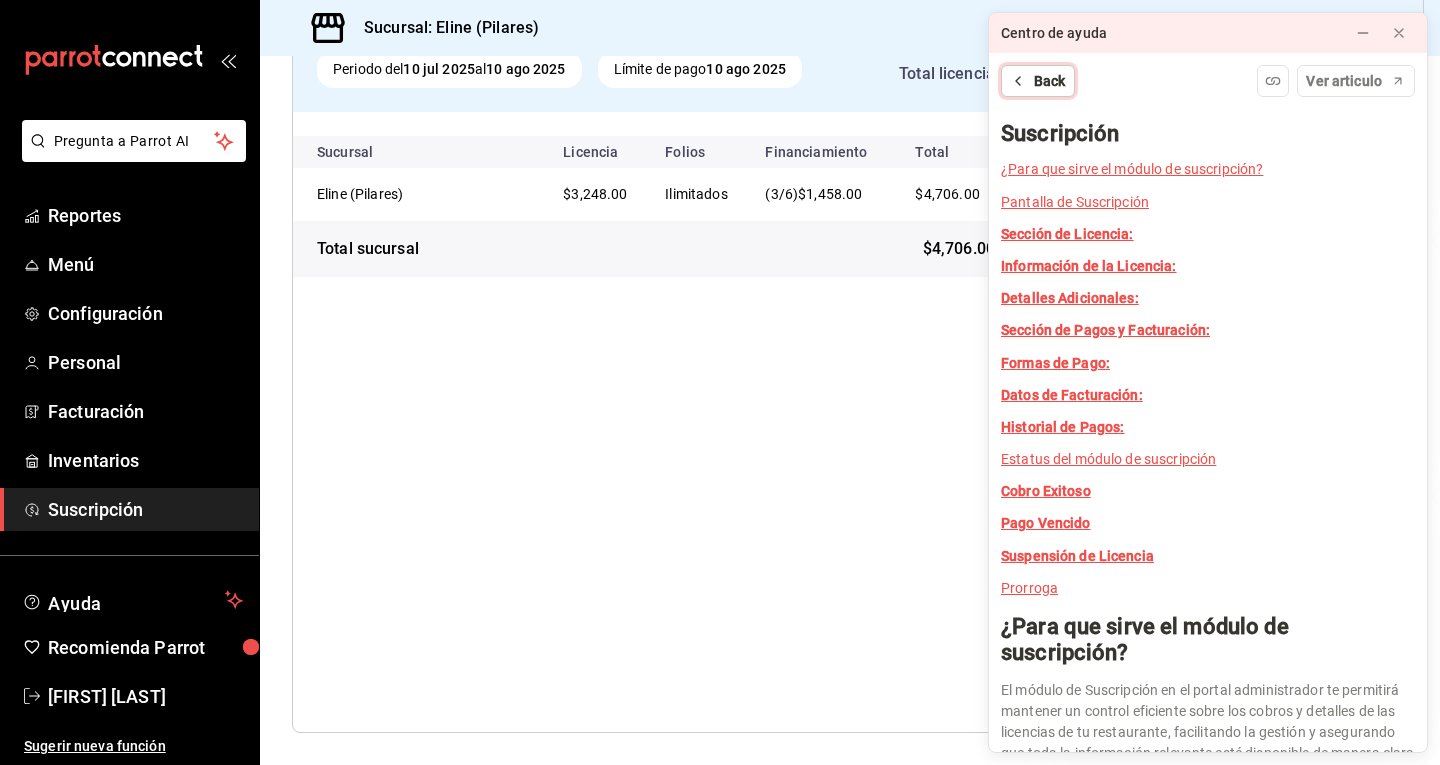 click on "Back" at bounding box center (1038, 81) 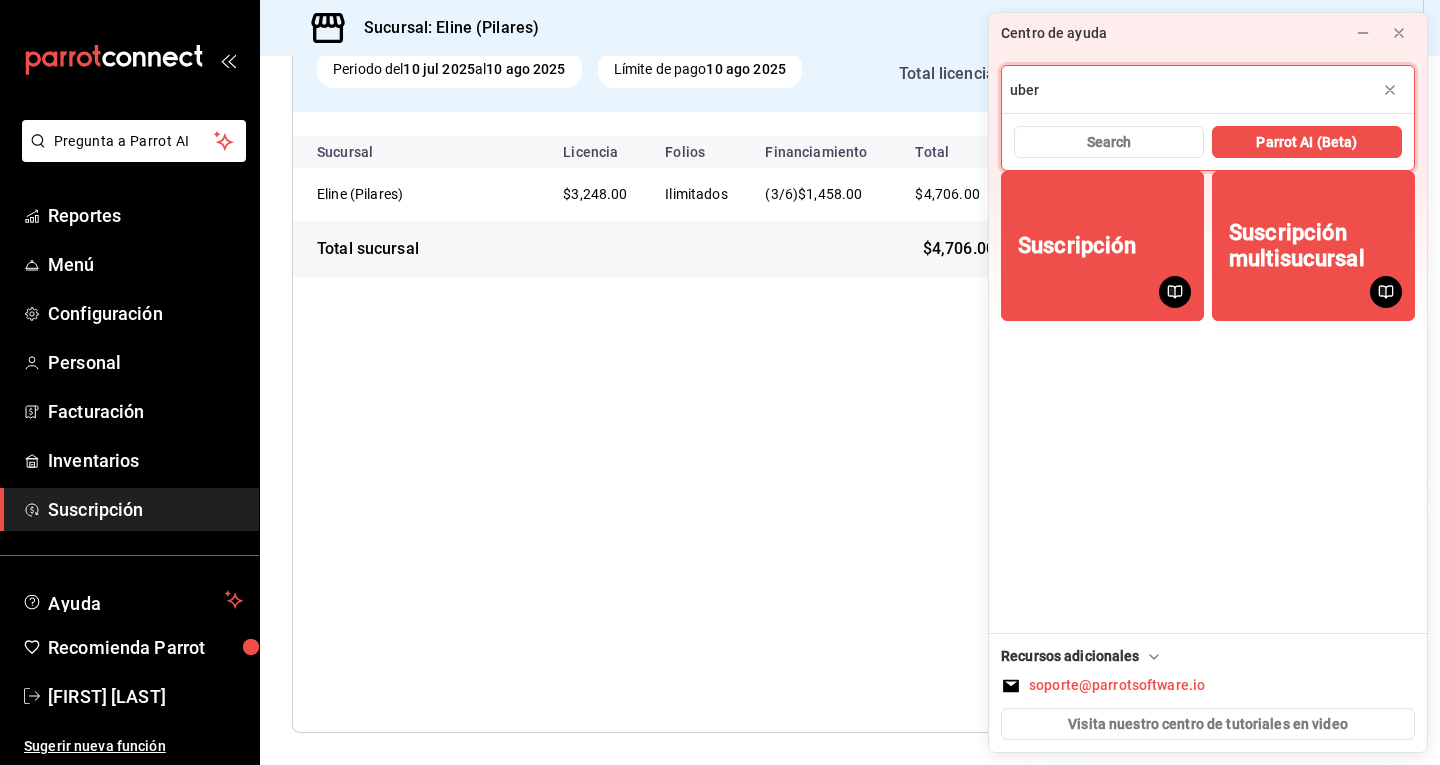 type on "uber" 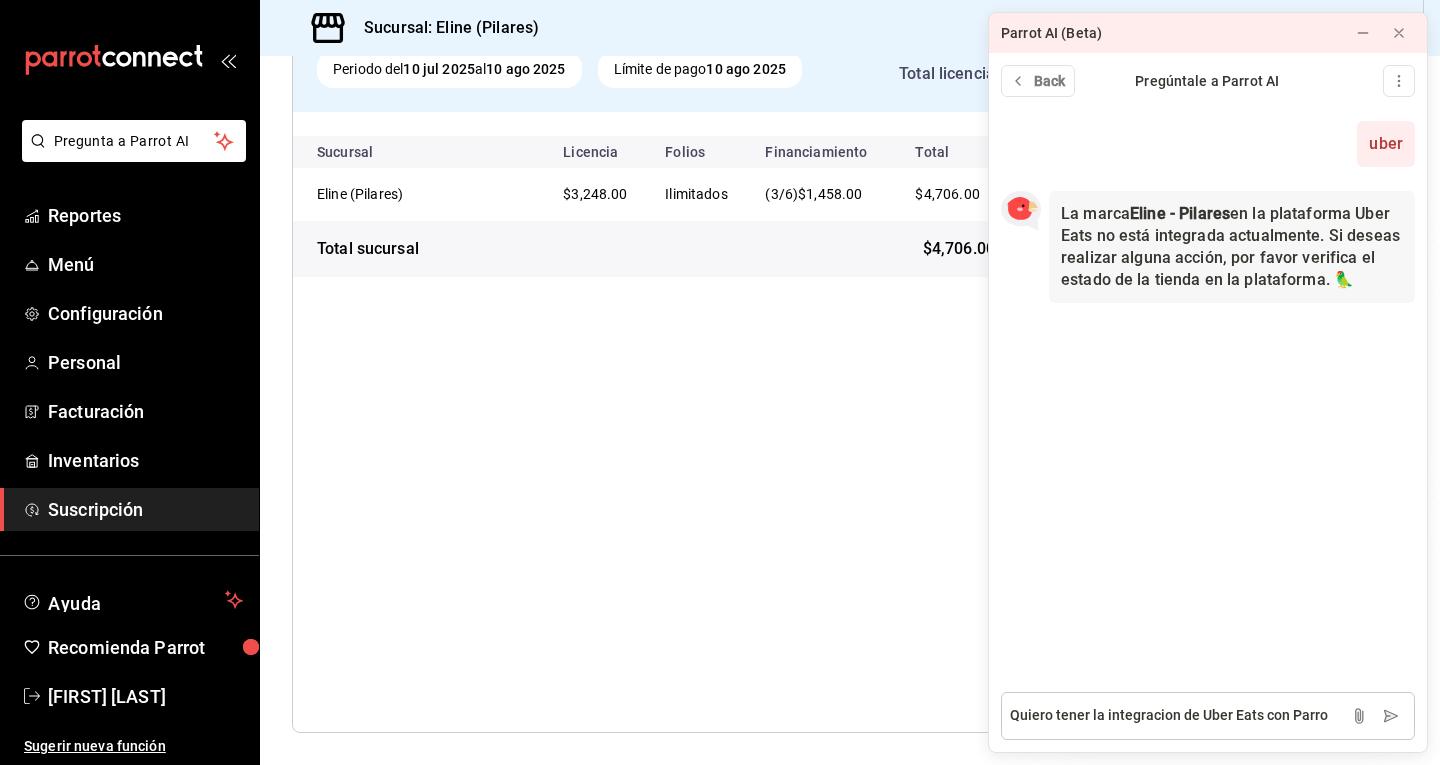 type on "Quiero tener la integracion de Uber Eats con Parrot" 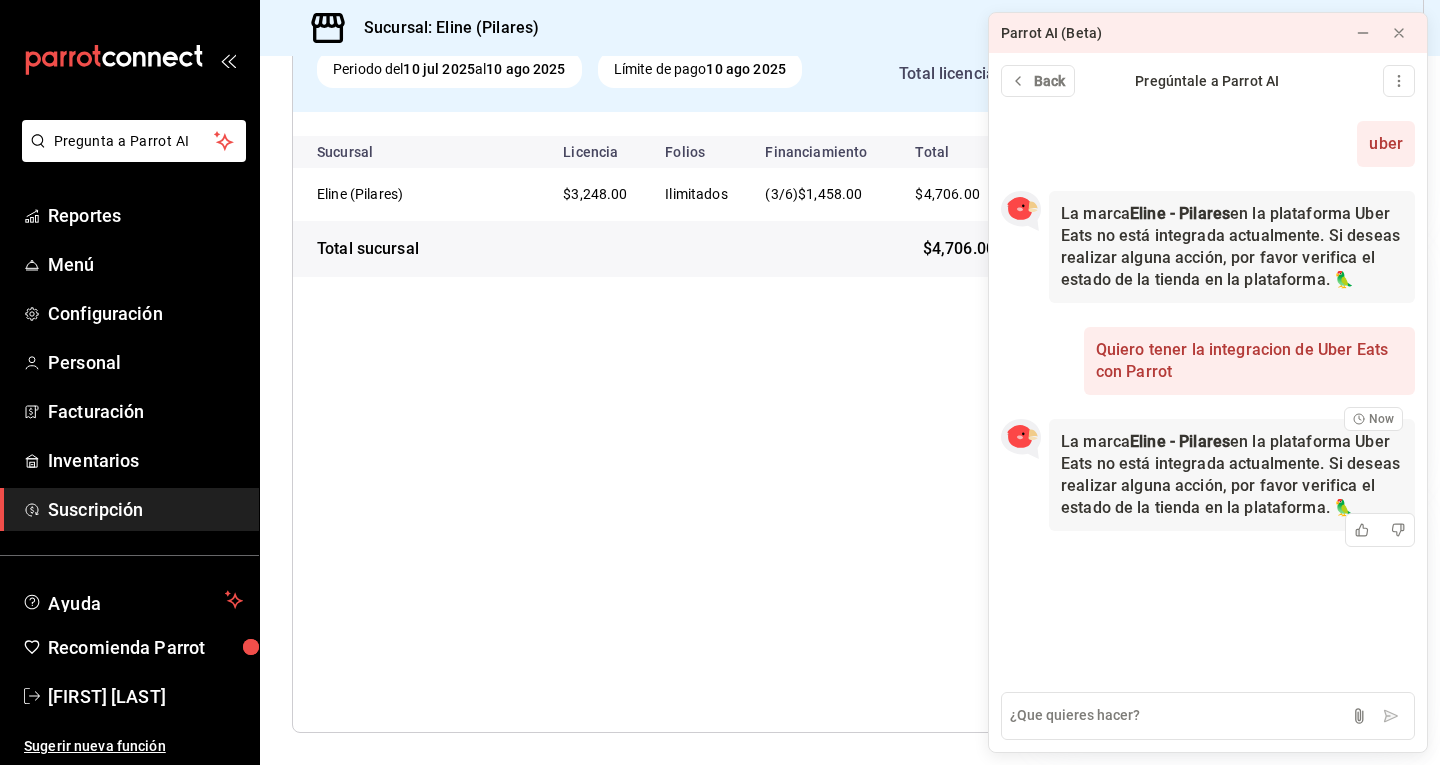 click on "La marca Eline - Pilares en la plataforma Uber Eats no está integrada actualmente. Si deseas realizar alguna acción, por favor verifica el estado de la tienda en la plataforma. 🦜" at bounding box center [1232, 475] 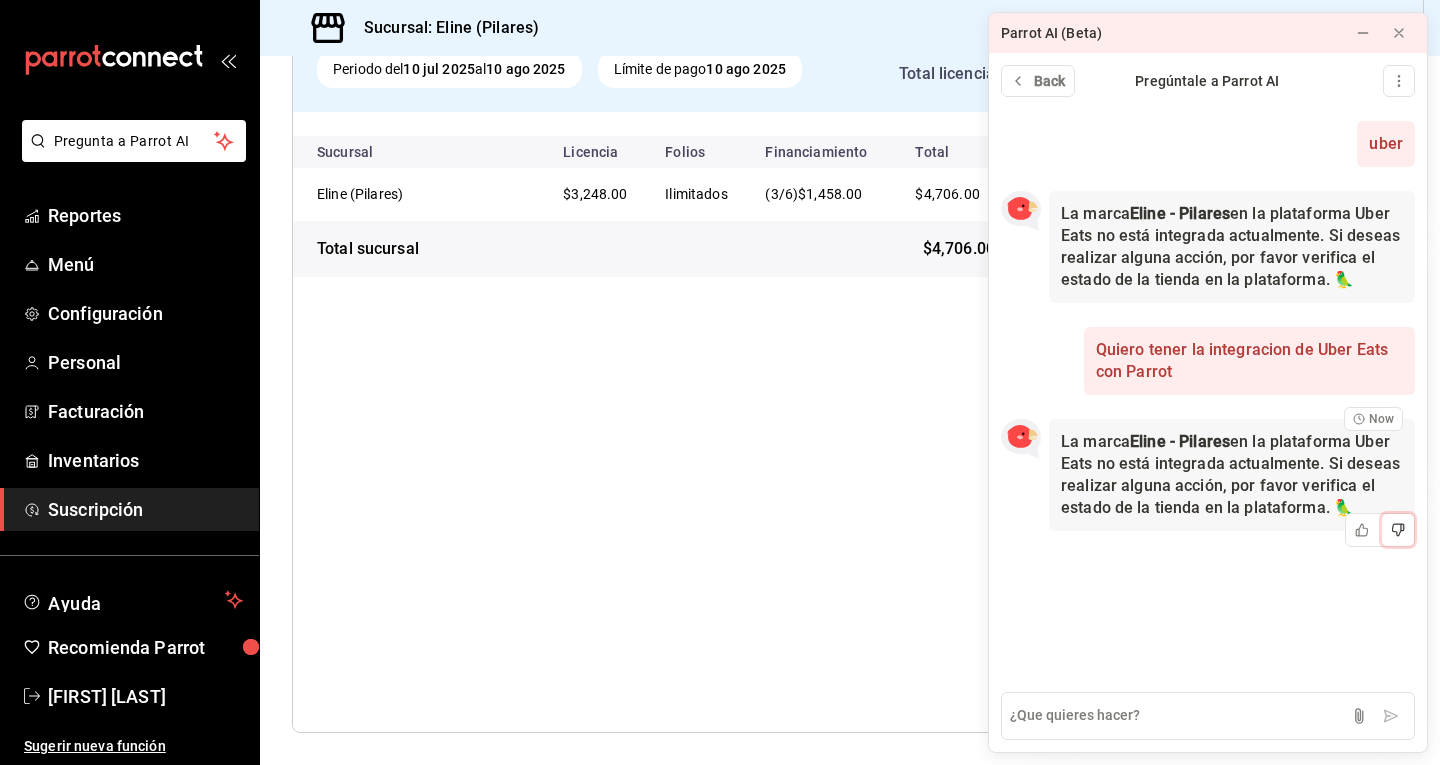 click at bounding box center (1398, 302) 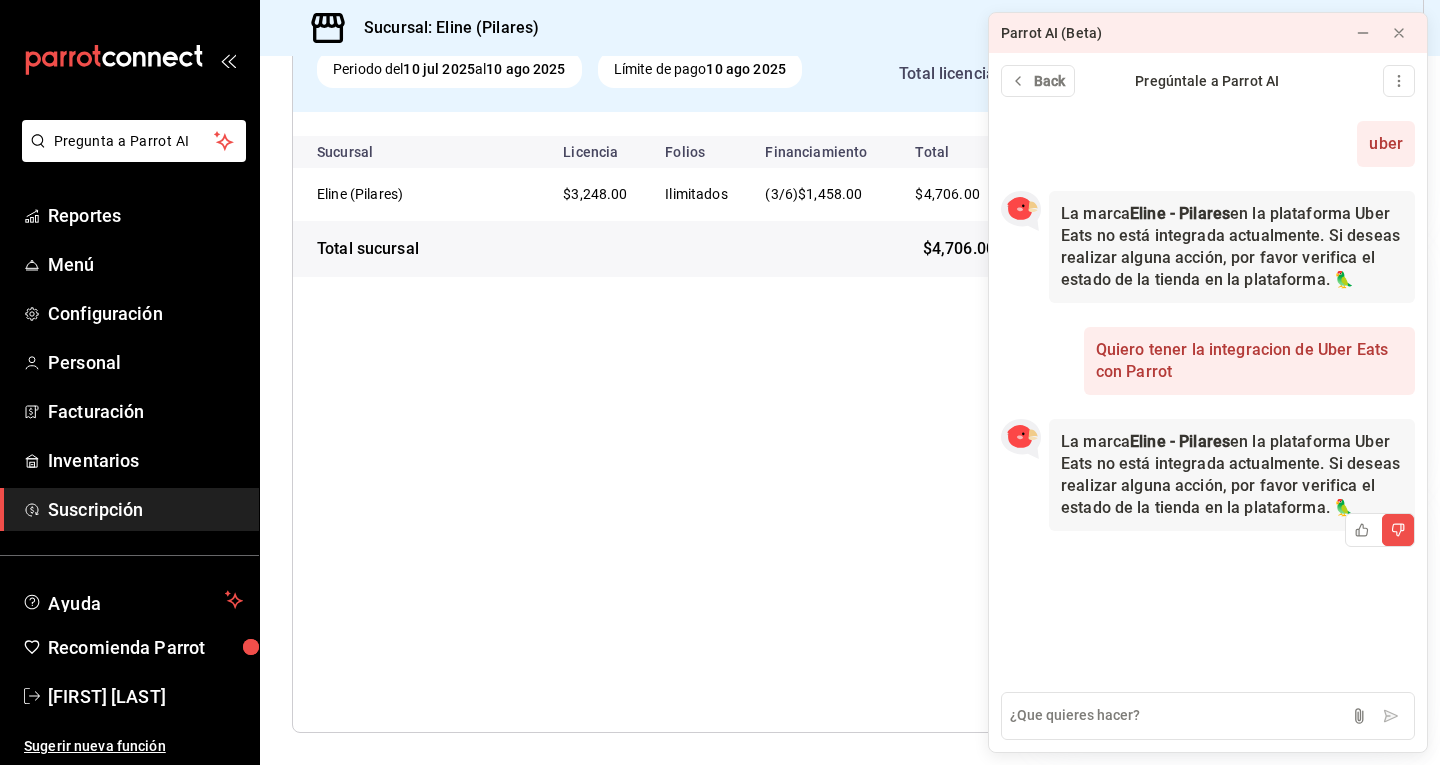 click on "uber Now La marca Eline - Pilares en la plataforma Uber Eats no está integrada actualmente. Si deseas realizar alguna acción, por favor verifica el estado de la tienda en la plataforma. 🦜 Now La marca Eline - Pilares en la plataforma Uber Eats no está integrada actualmente. Si deseas realizar alguna acción, por favor verifica el estado de la tienda en la plataforma. 🦜 Now" at bounding box center [1208, 392] 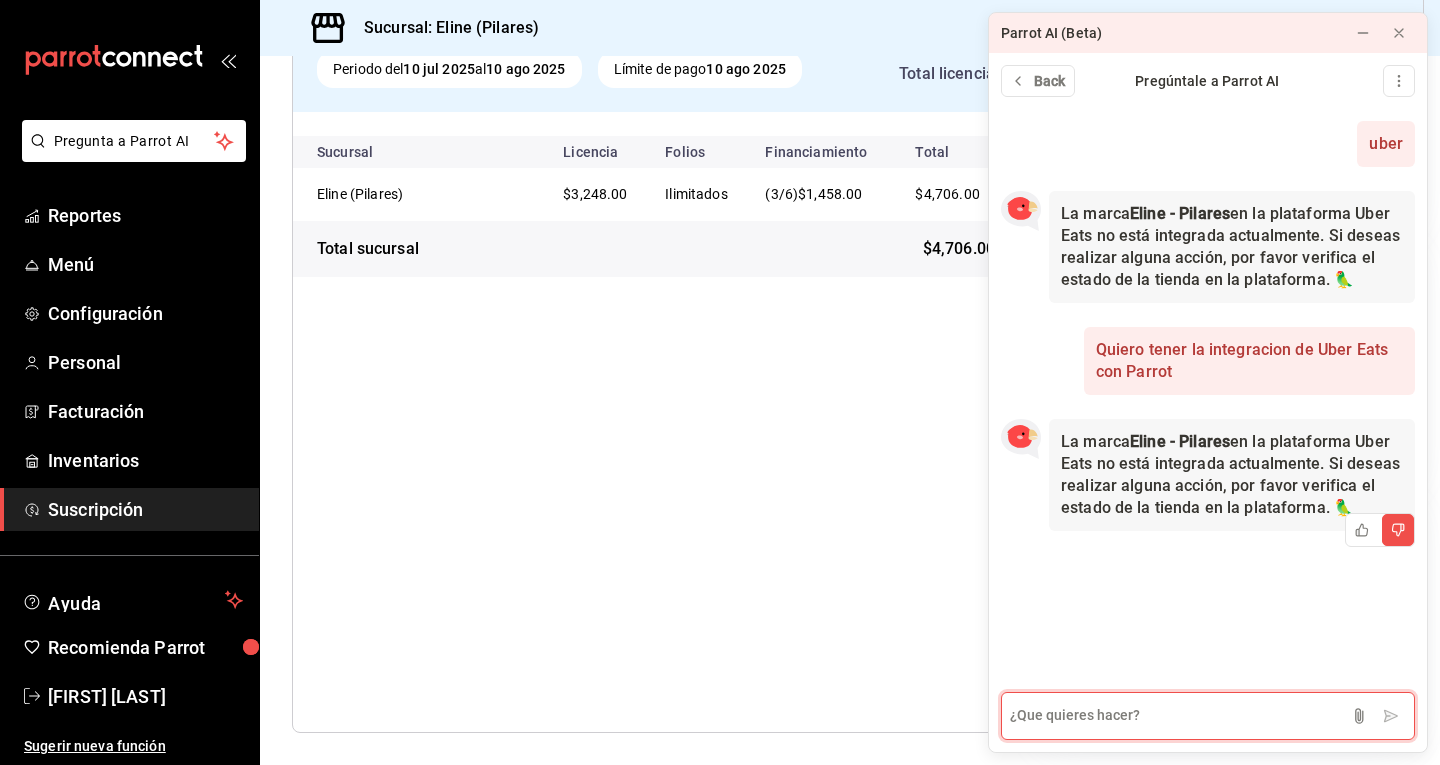 click at bounding box center (1208, 716) 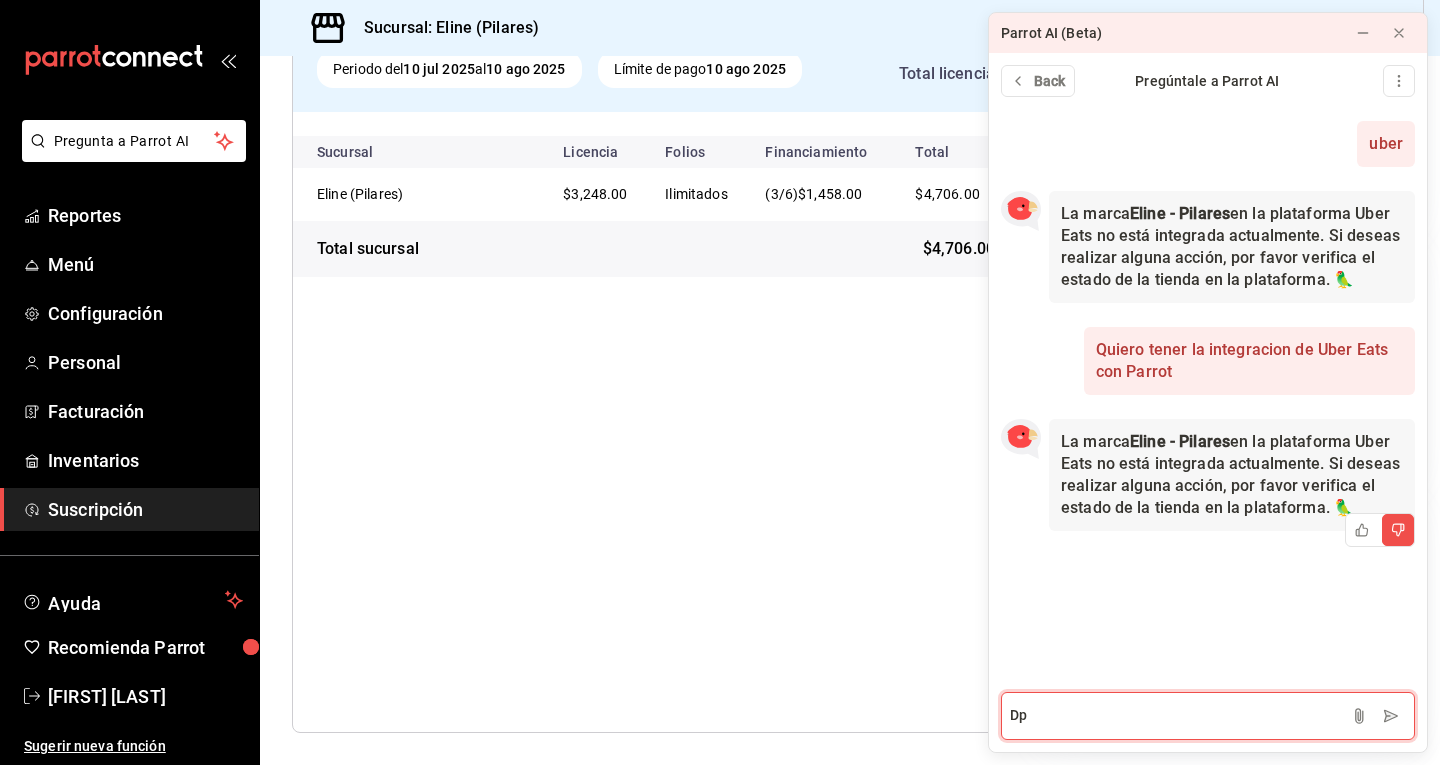 type on "D" 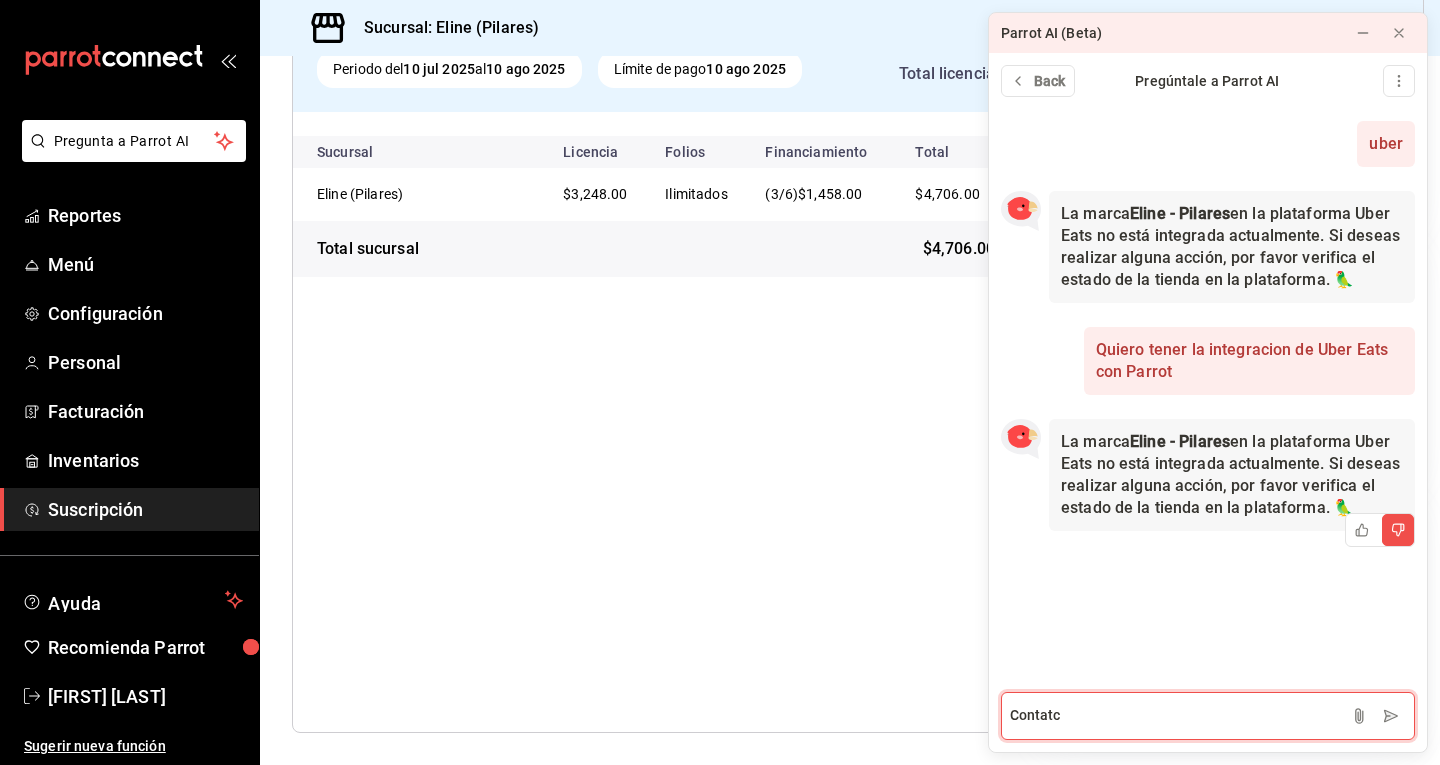 type on "Contatco" 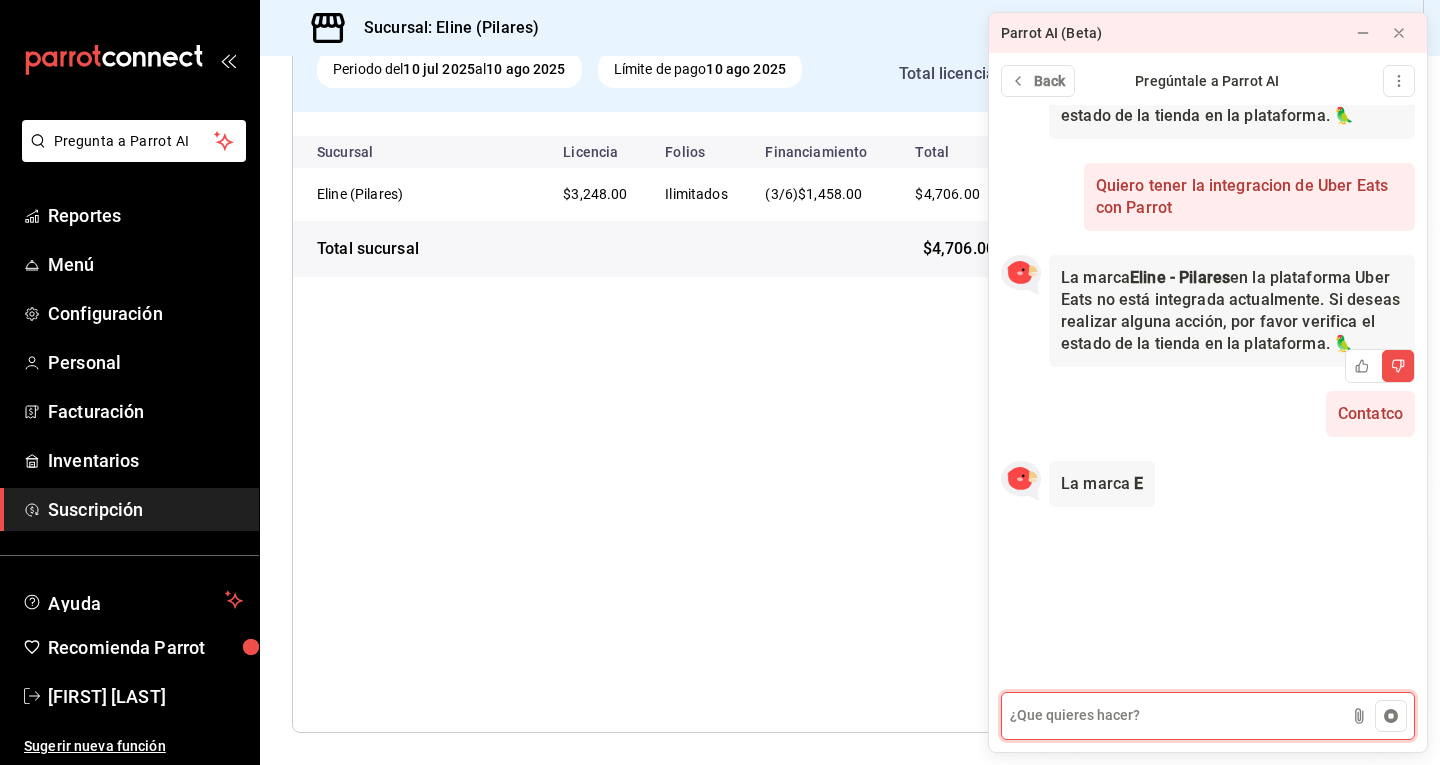 scroll, scrollTop: 142, scrollLeft: 0, axis: vertical 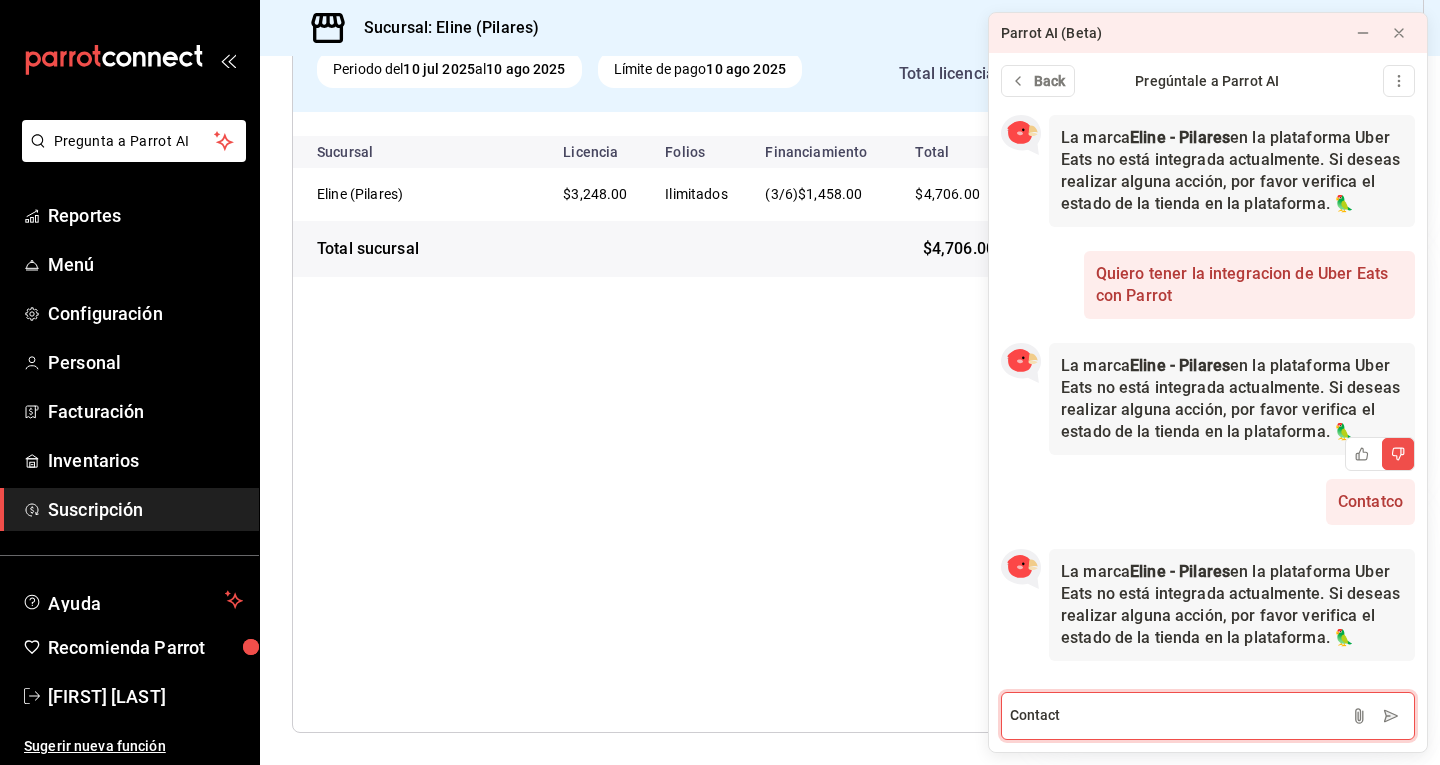type on "Contacto" 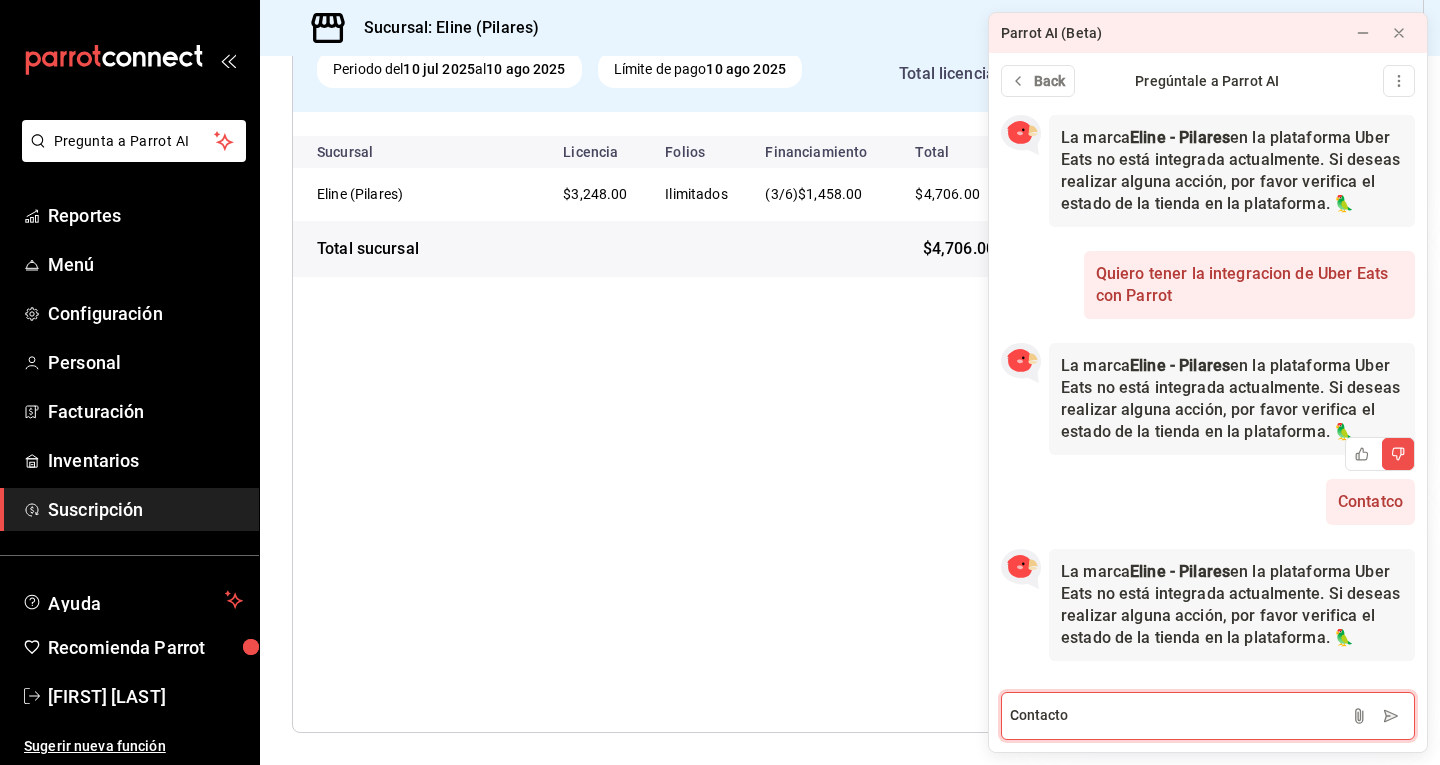 type 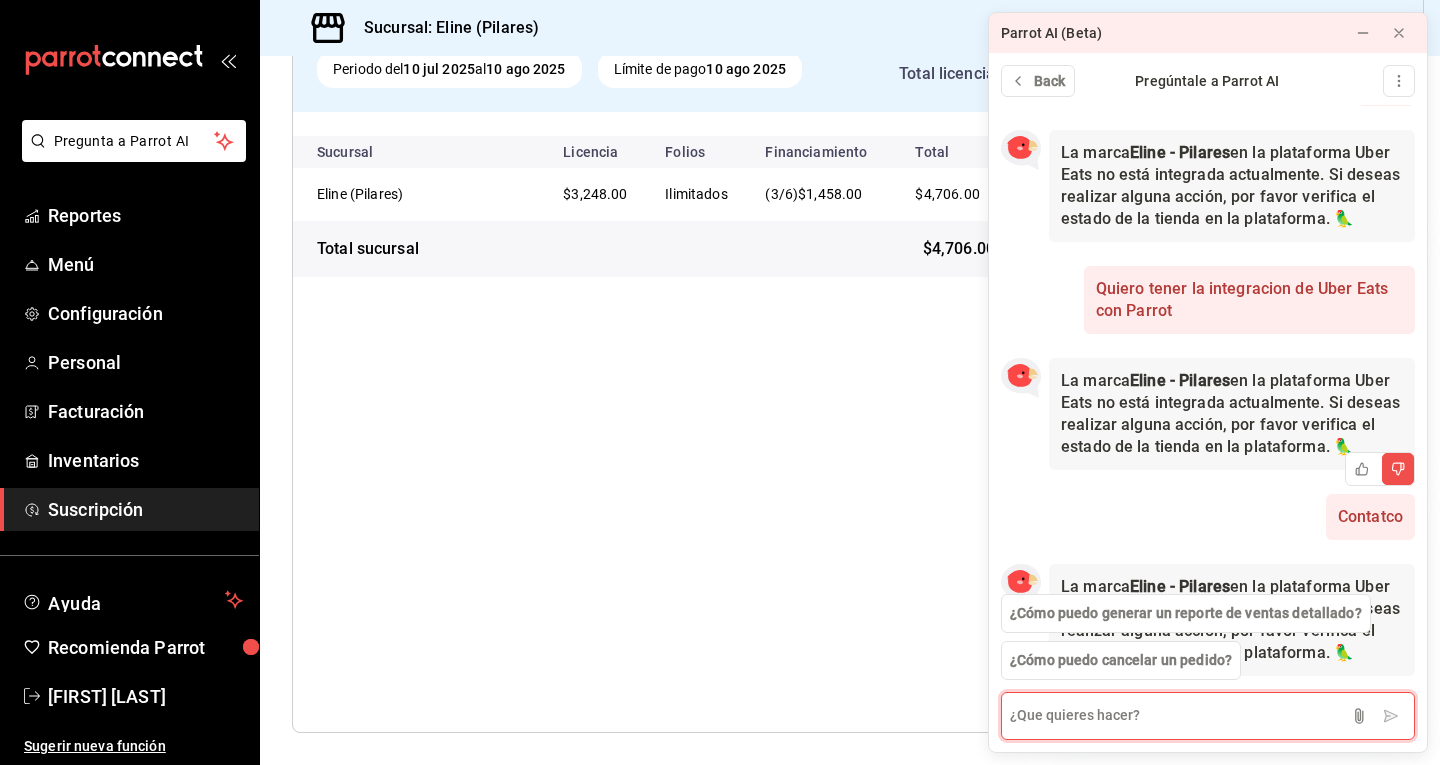 scroll, scrollTop: 56, scrollLeft: 0, axis: vertical 